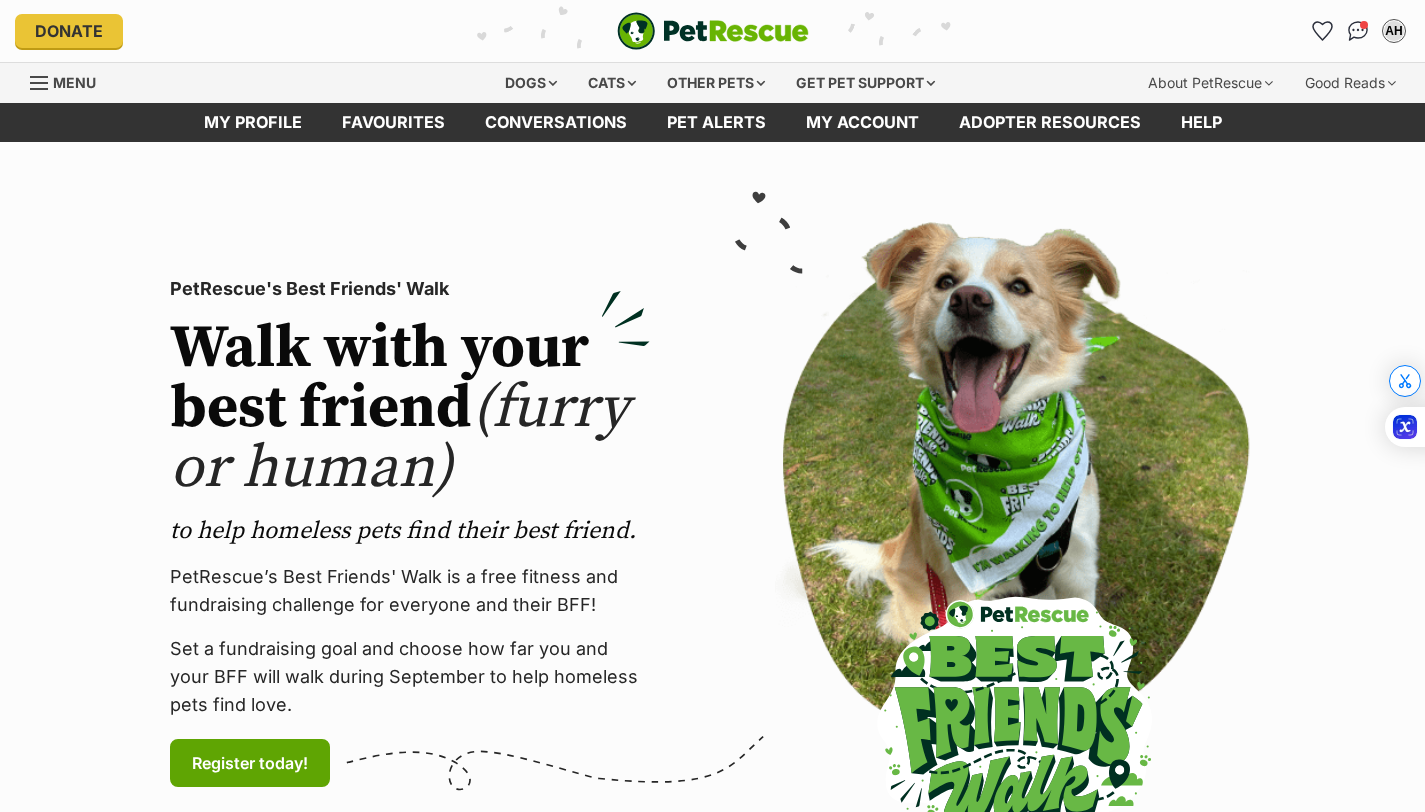 scroll, scrollTop: 0, scrollLeft: 0, axis: both 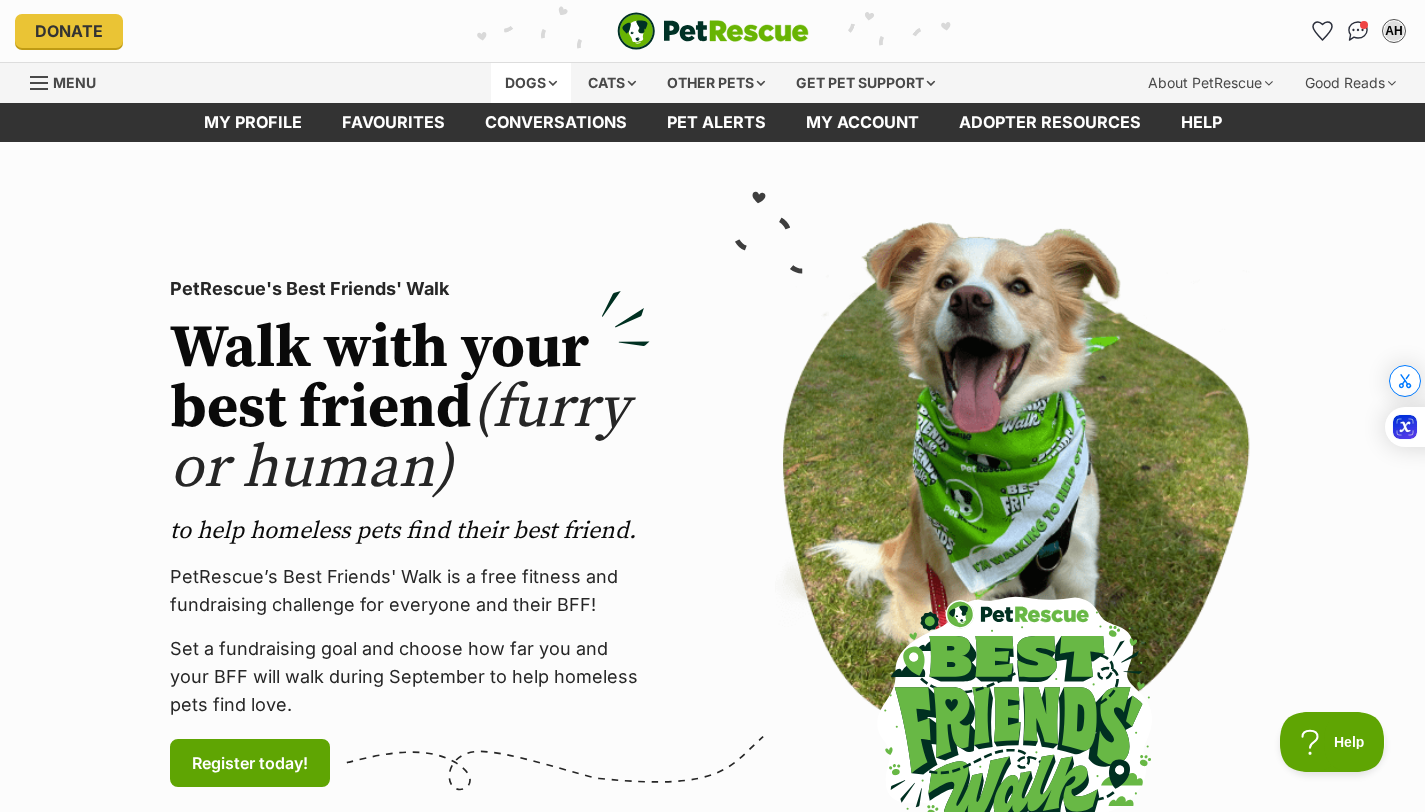 click on "Dogs" at bounding box center (531, 83) 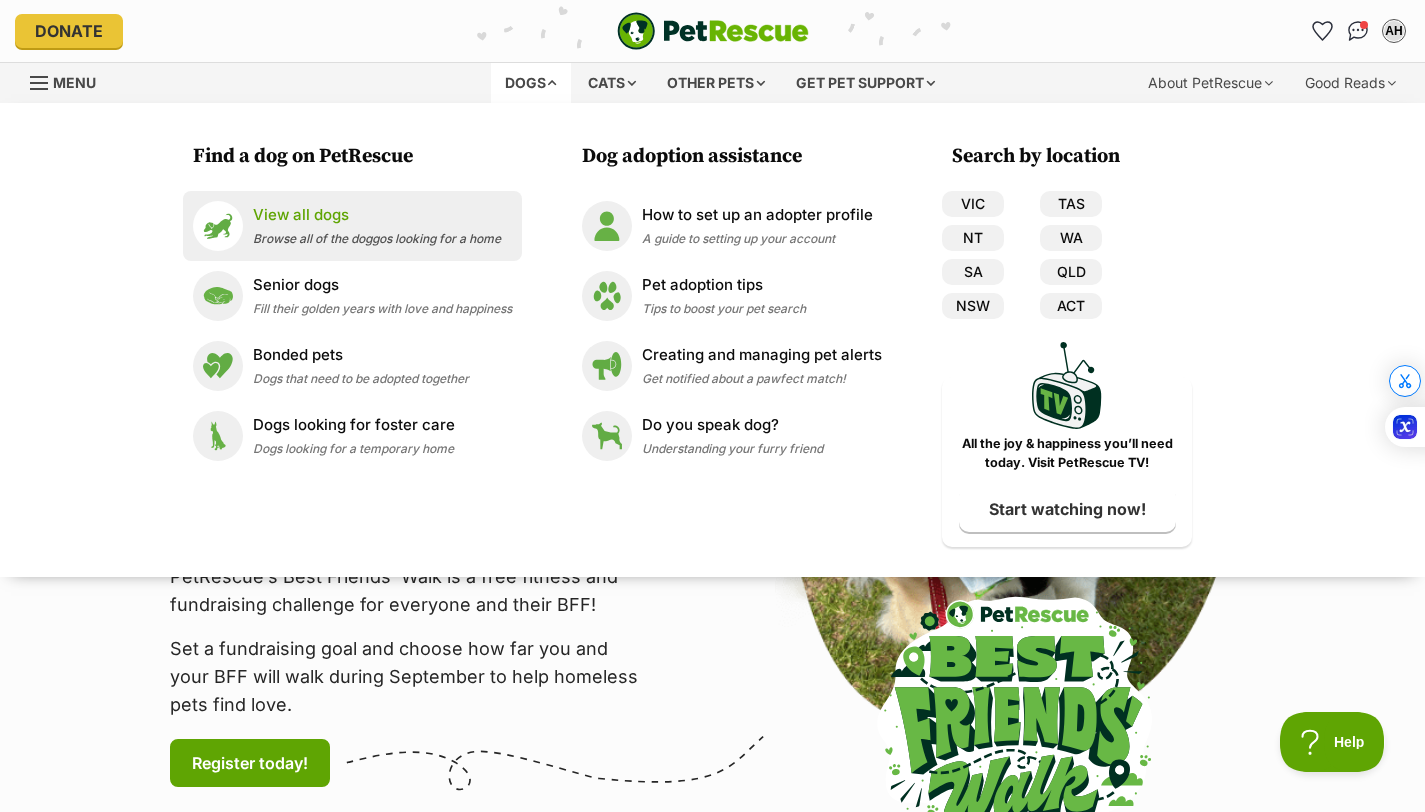 click on "View all dogs" at bounding box center (377, 215) 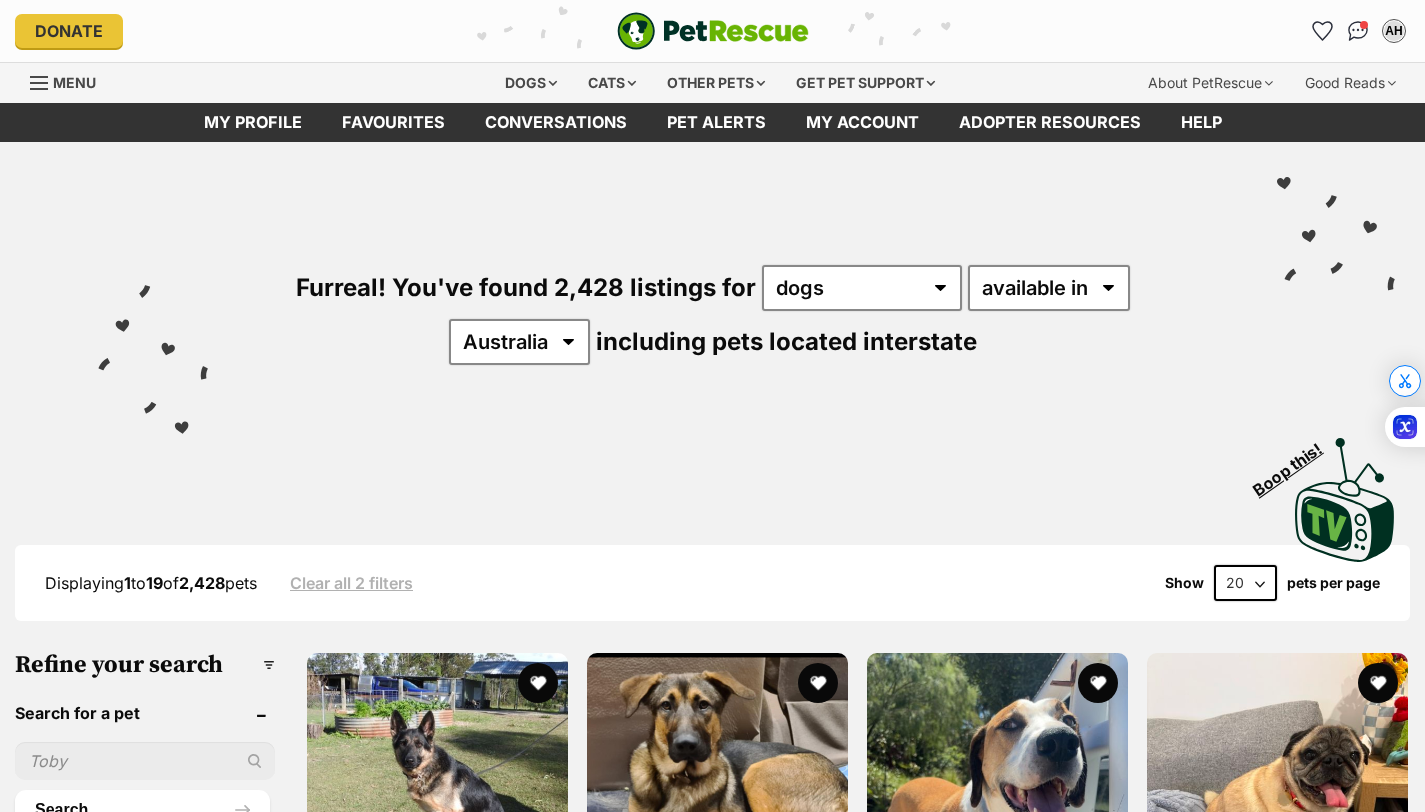 scroll, scrollTop: 0, scrollLeft: 0, axis: both 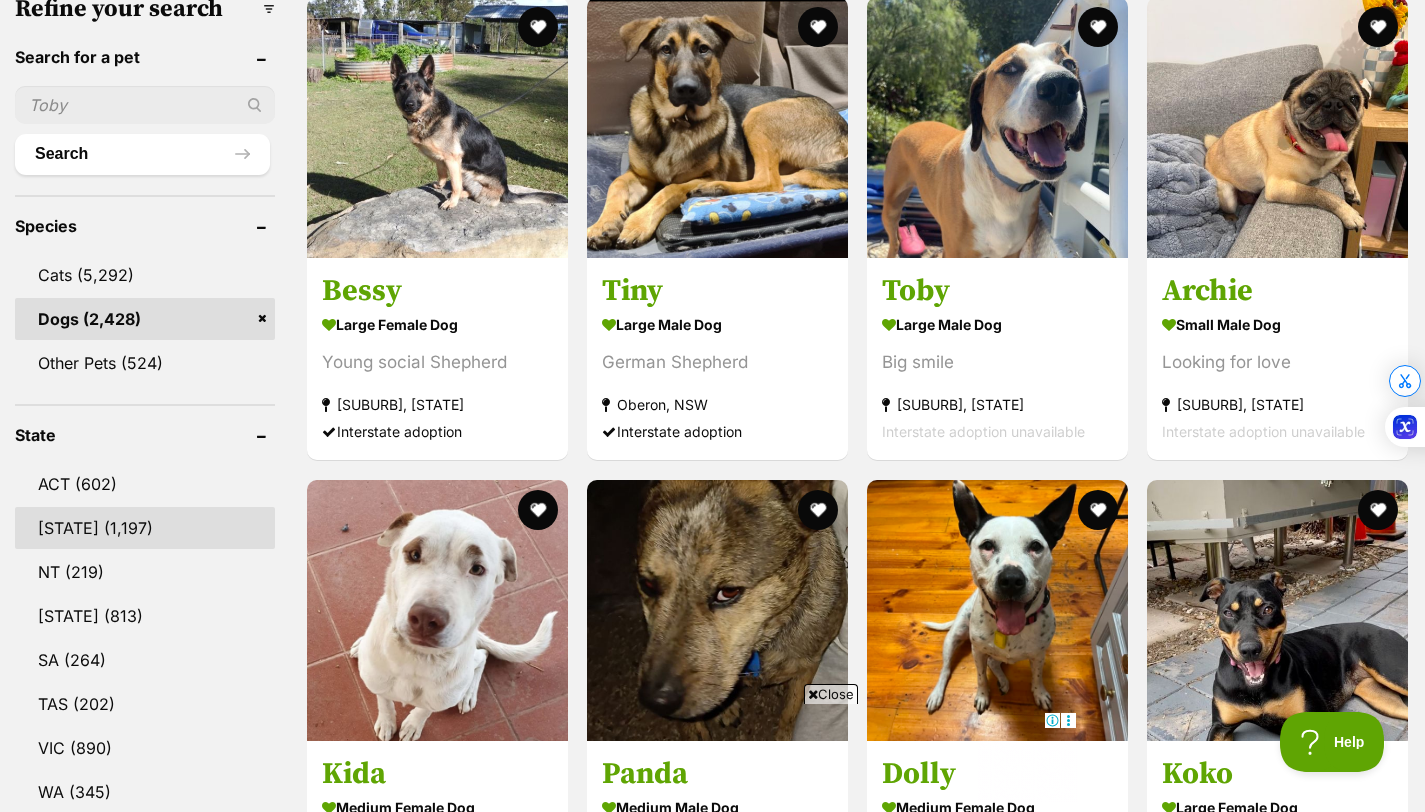 click on "NSW (1,197)" at bounding box center (145, 528) 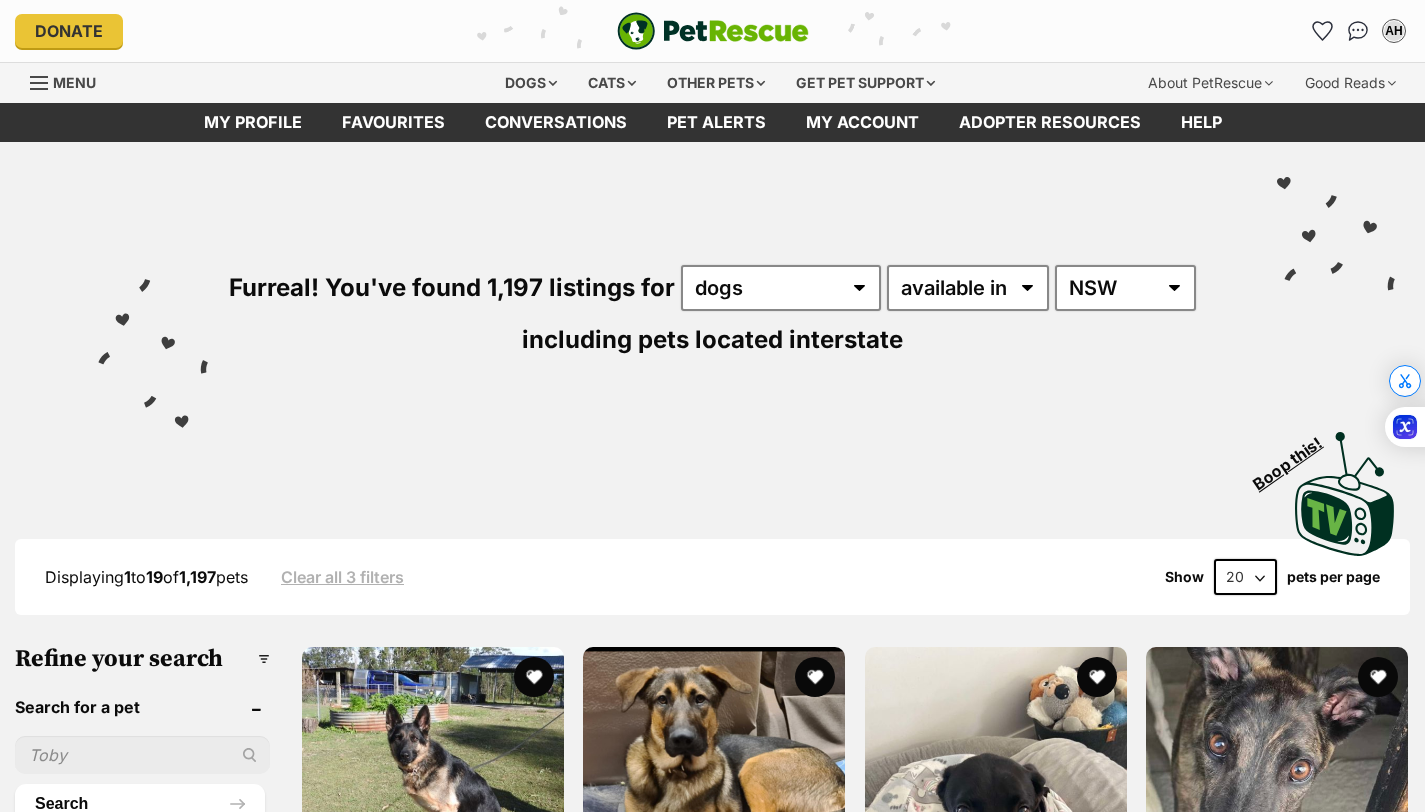 scroll, scrollTop: 0, scrollLeft: 0, axis: both 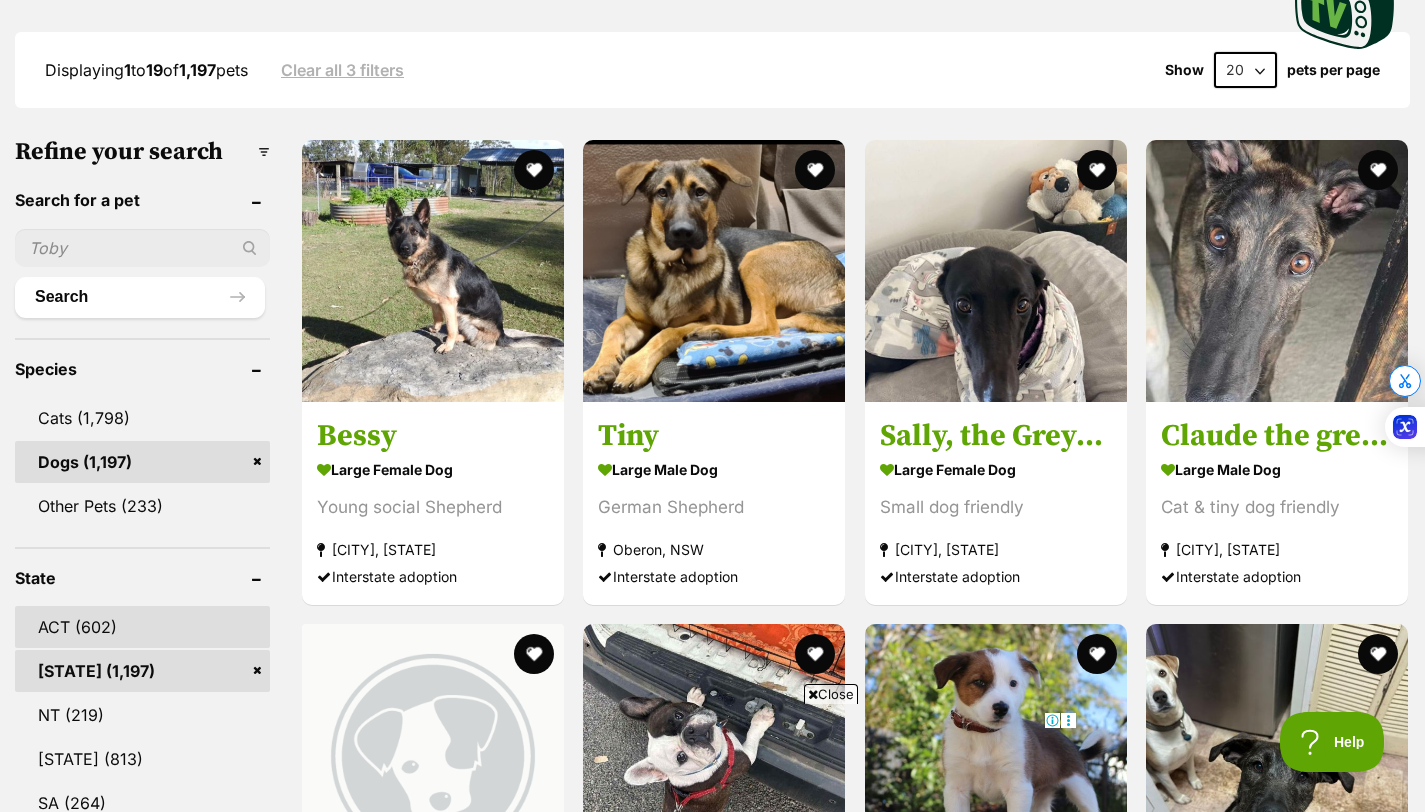 click on "ACT (602)" at bounding box center [142, 627] 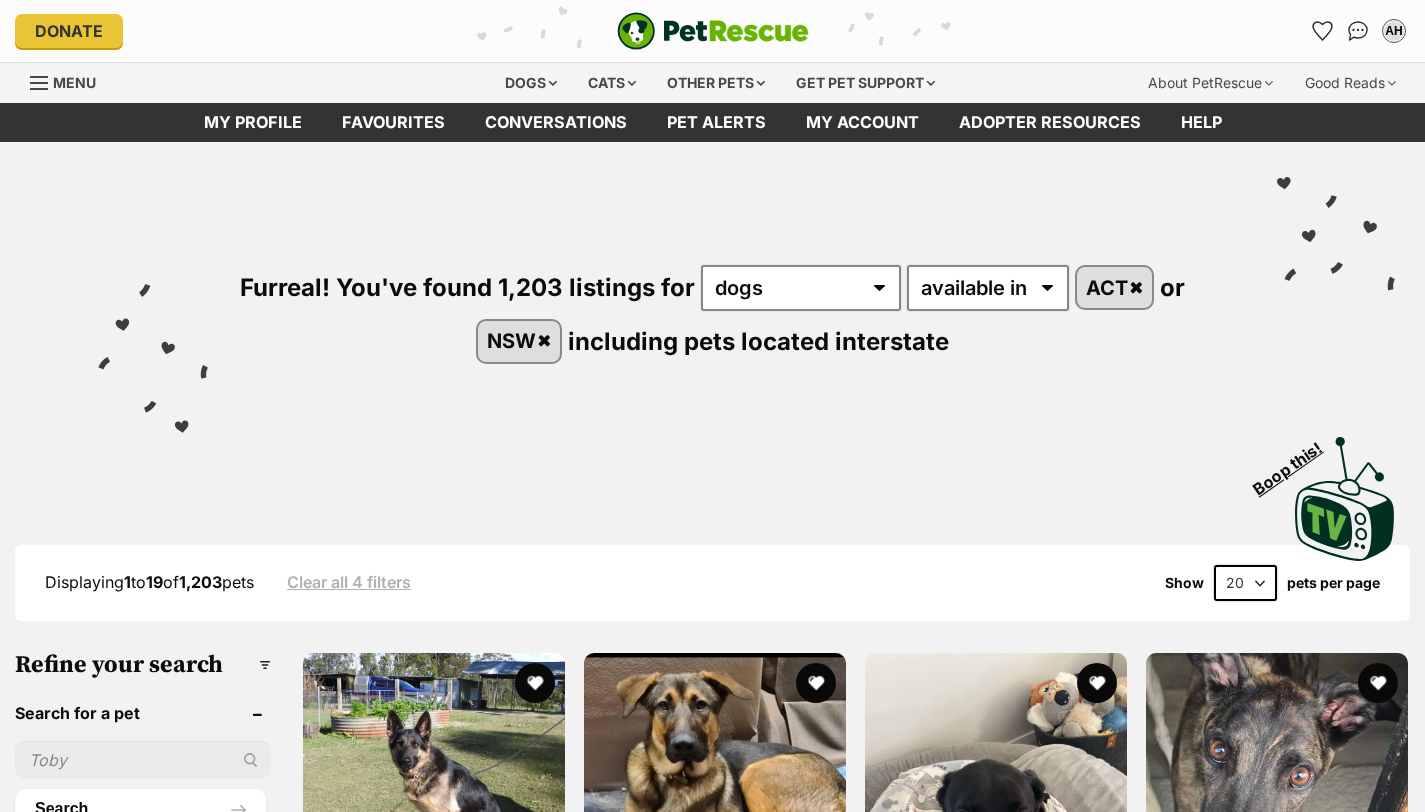 scroll, scrollTop: 0, scrollLeft: 0, axis: both 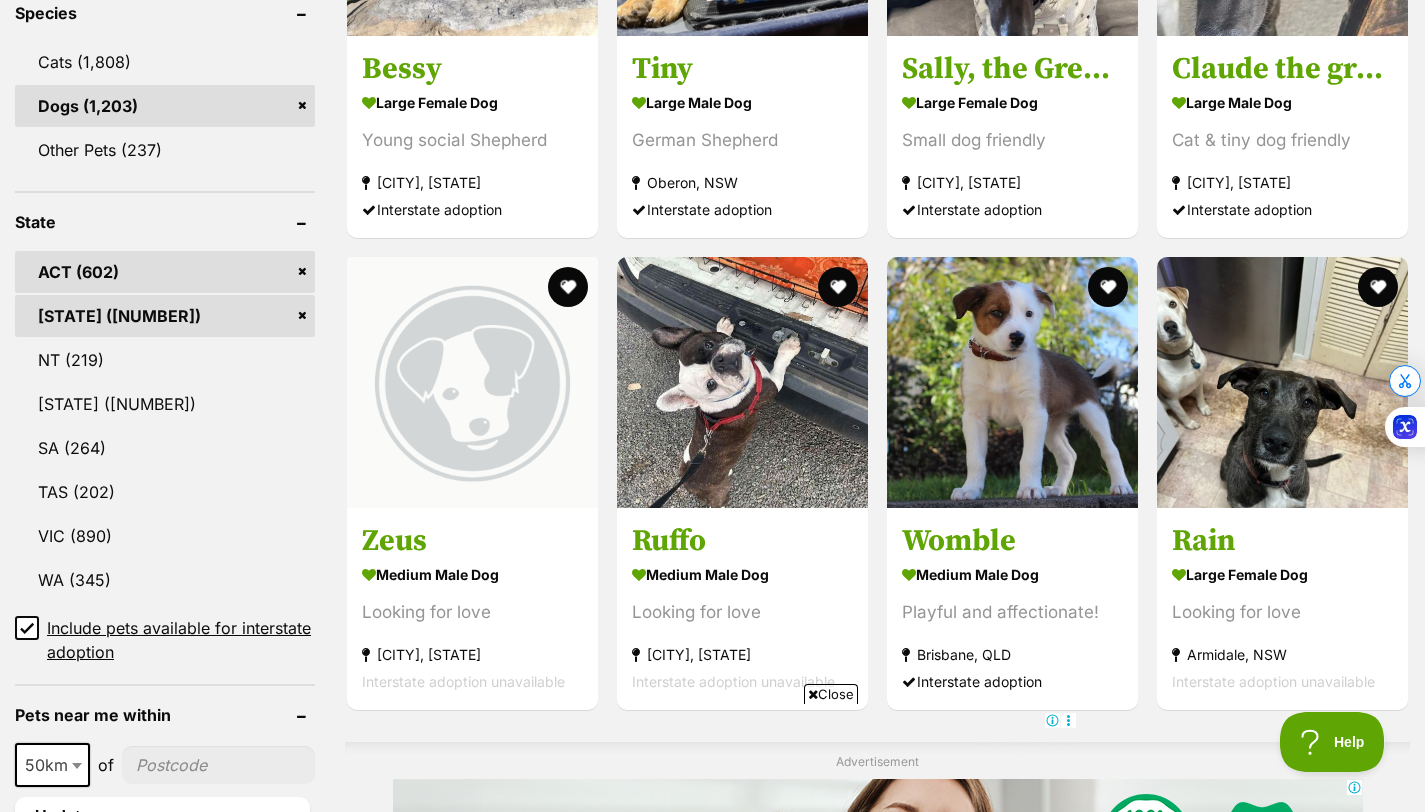 click 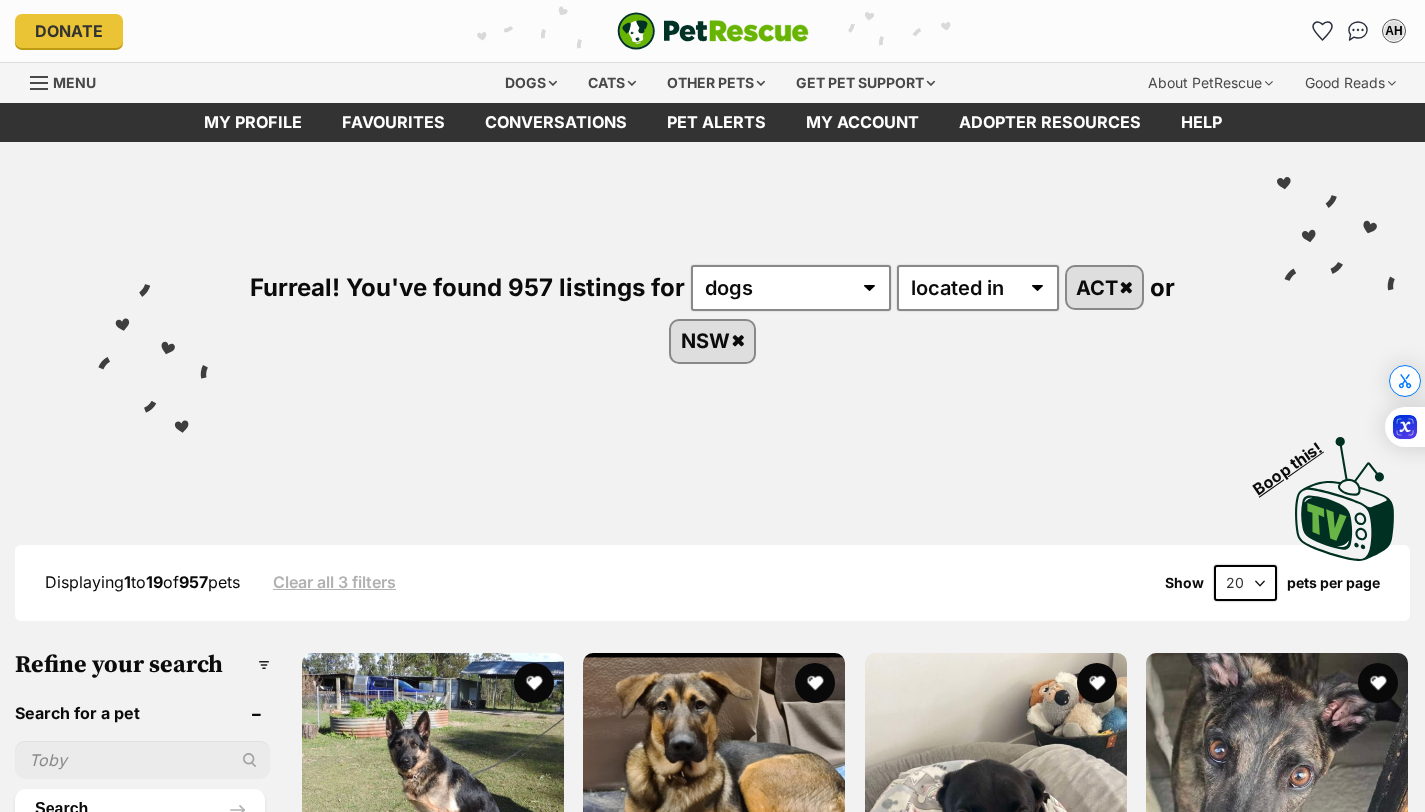scroll, scrollTop: 0, scrollLeft: 0, axis: both 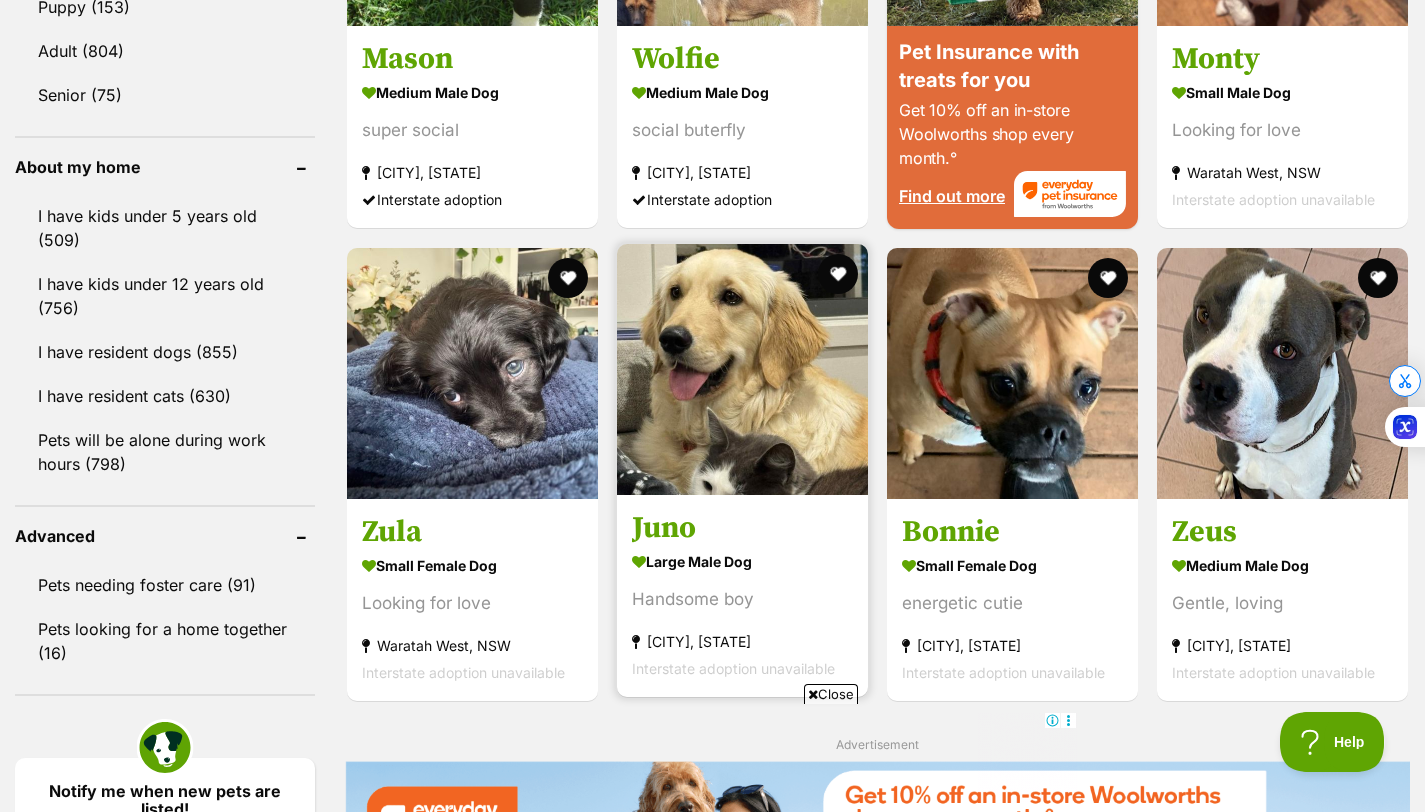 click on "large male Dog" at bounding box center [742, 561] 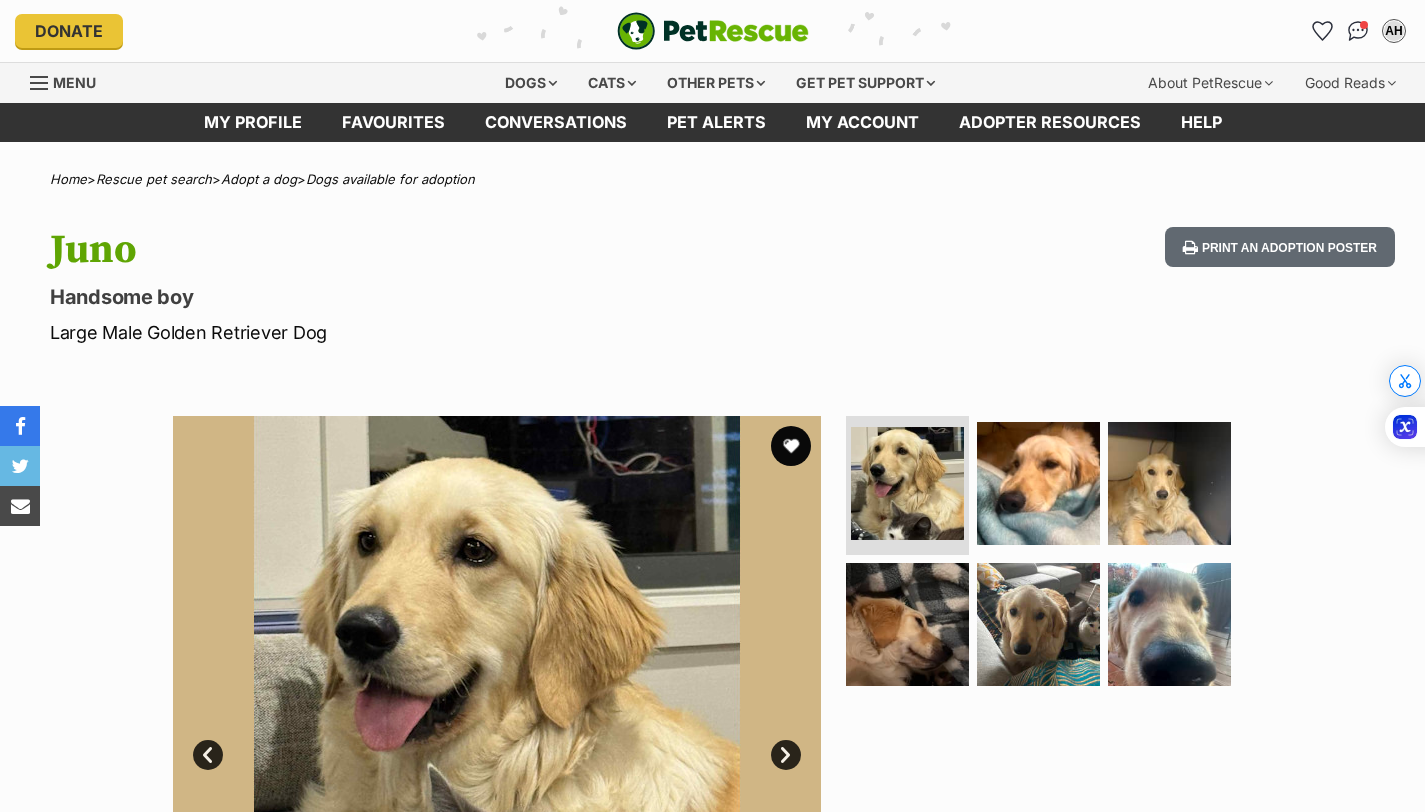 scroll, scrollTop: 0, scrollLeft: 0, axis: both 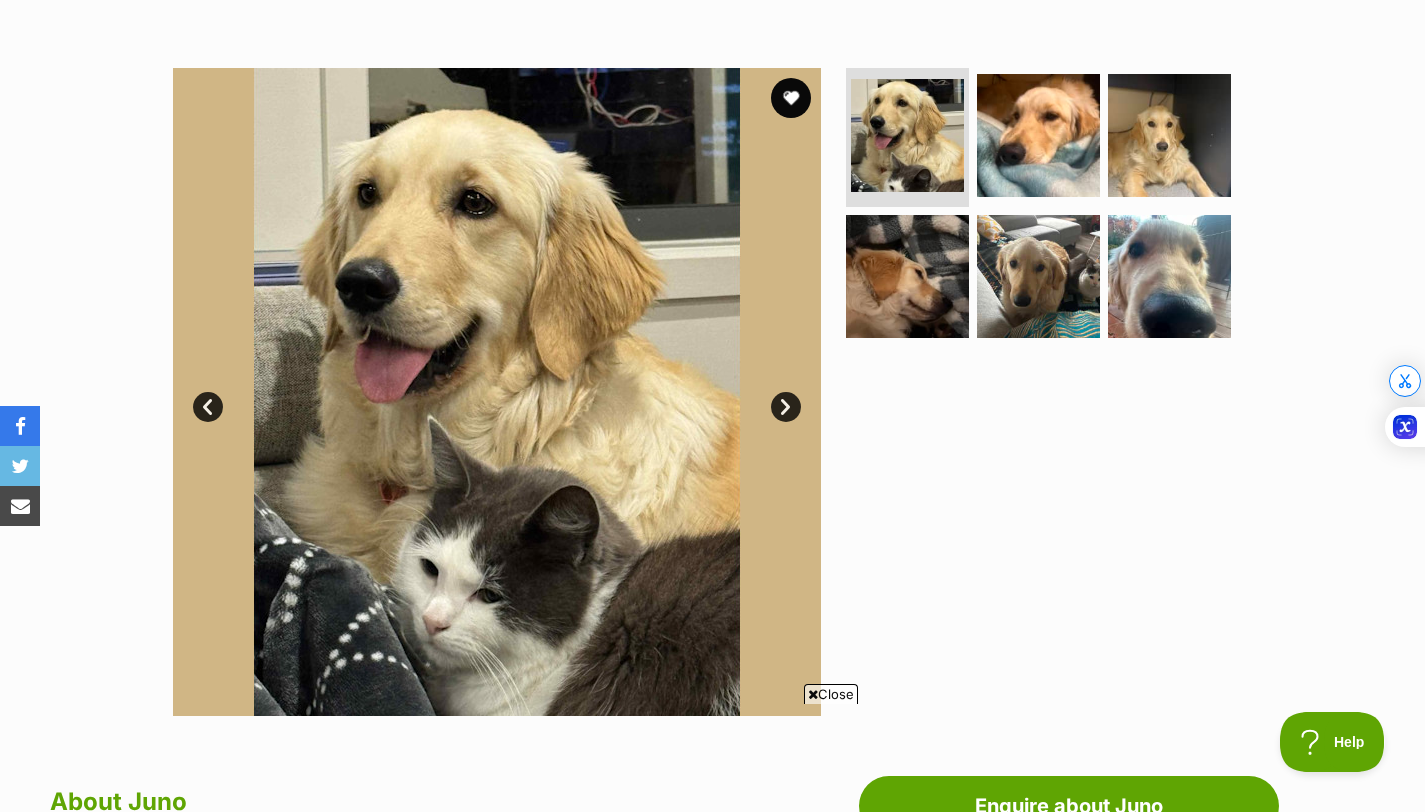 click on "Next" at bounding box center [786, 407] 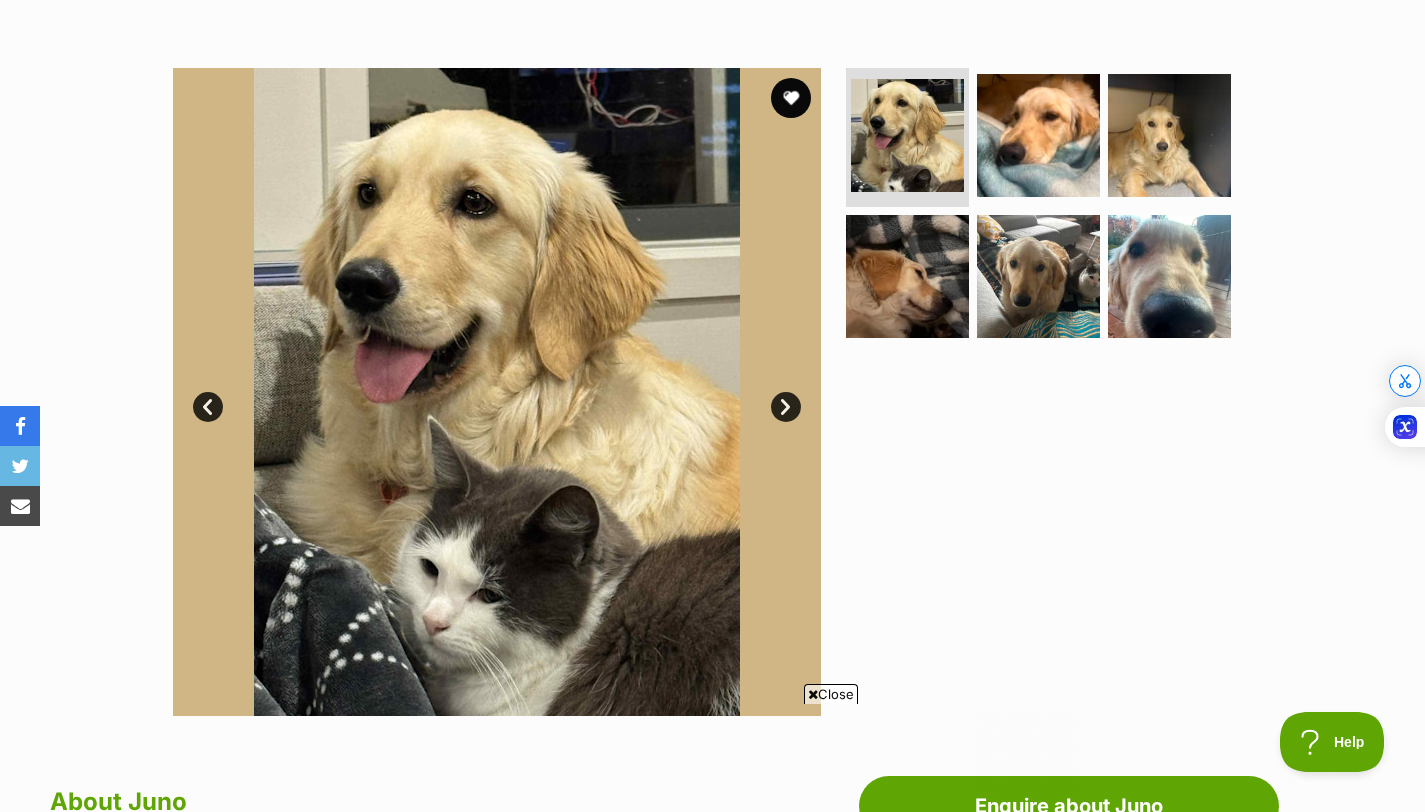scroll, scrollTop: 0, scrollLeft: 0, axis: both 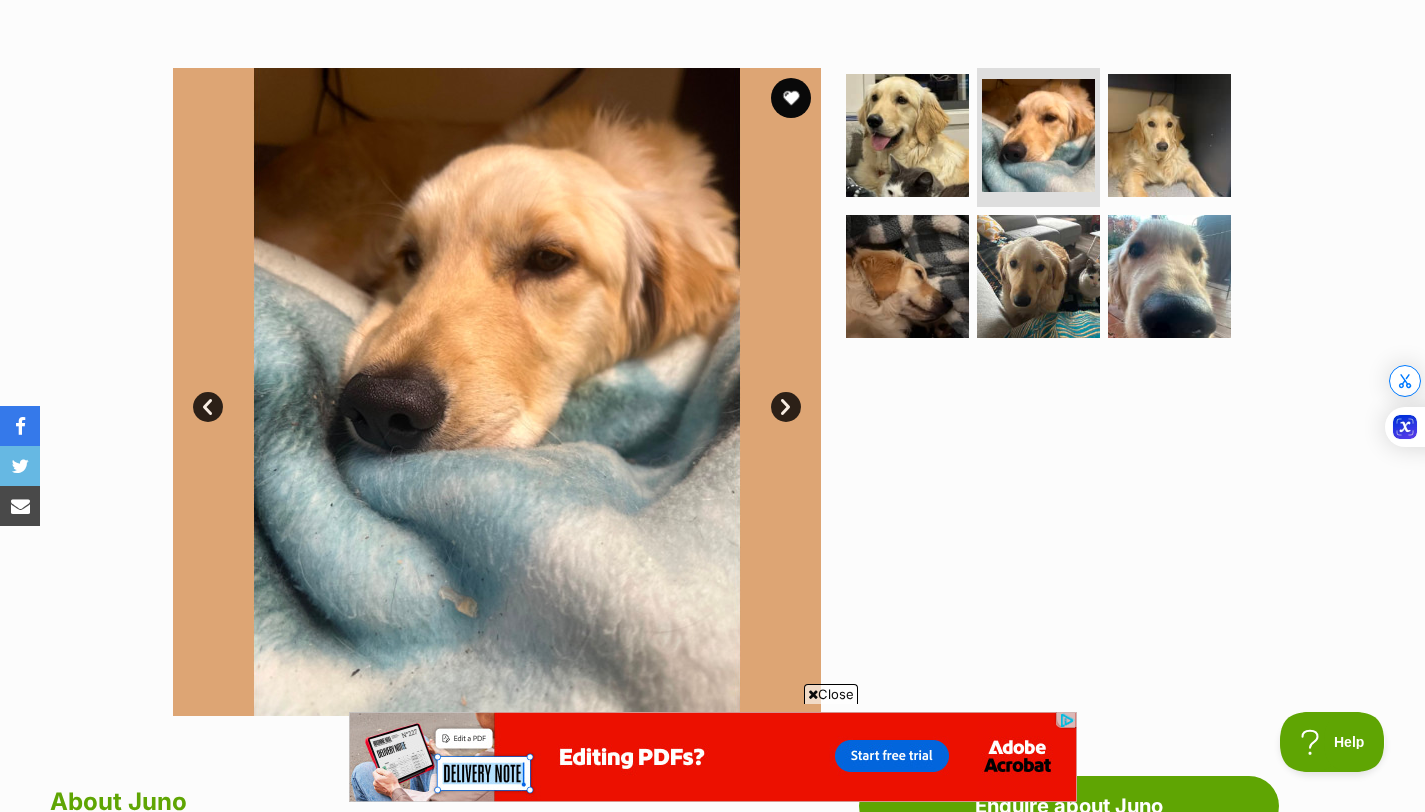 click on "Next" at bounding box center (786, 407) 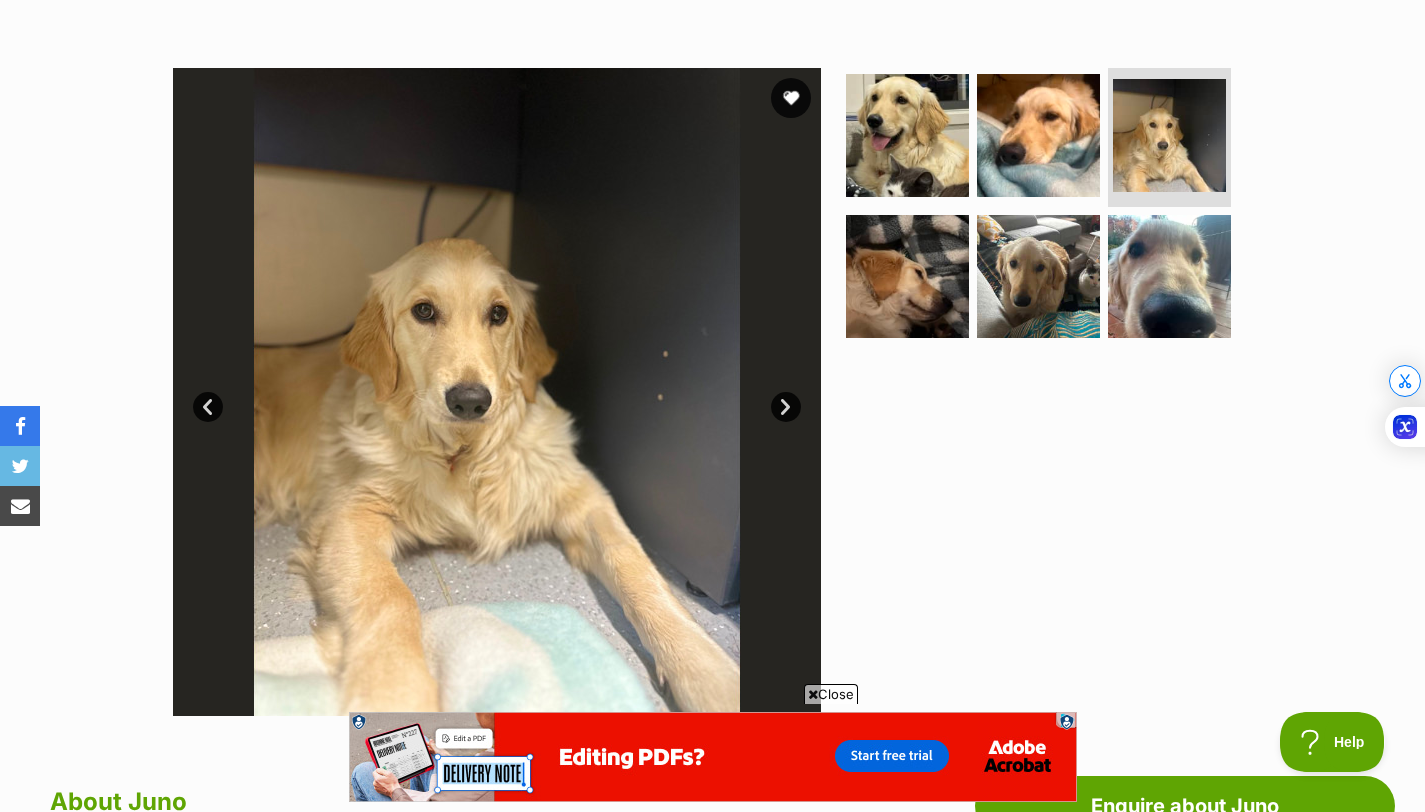click on "Next" at bounding box center [786, 407] 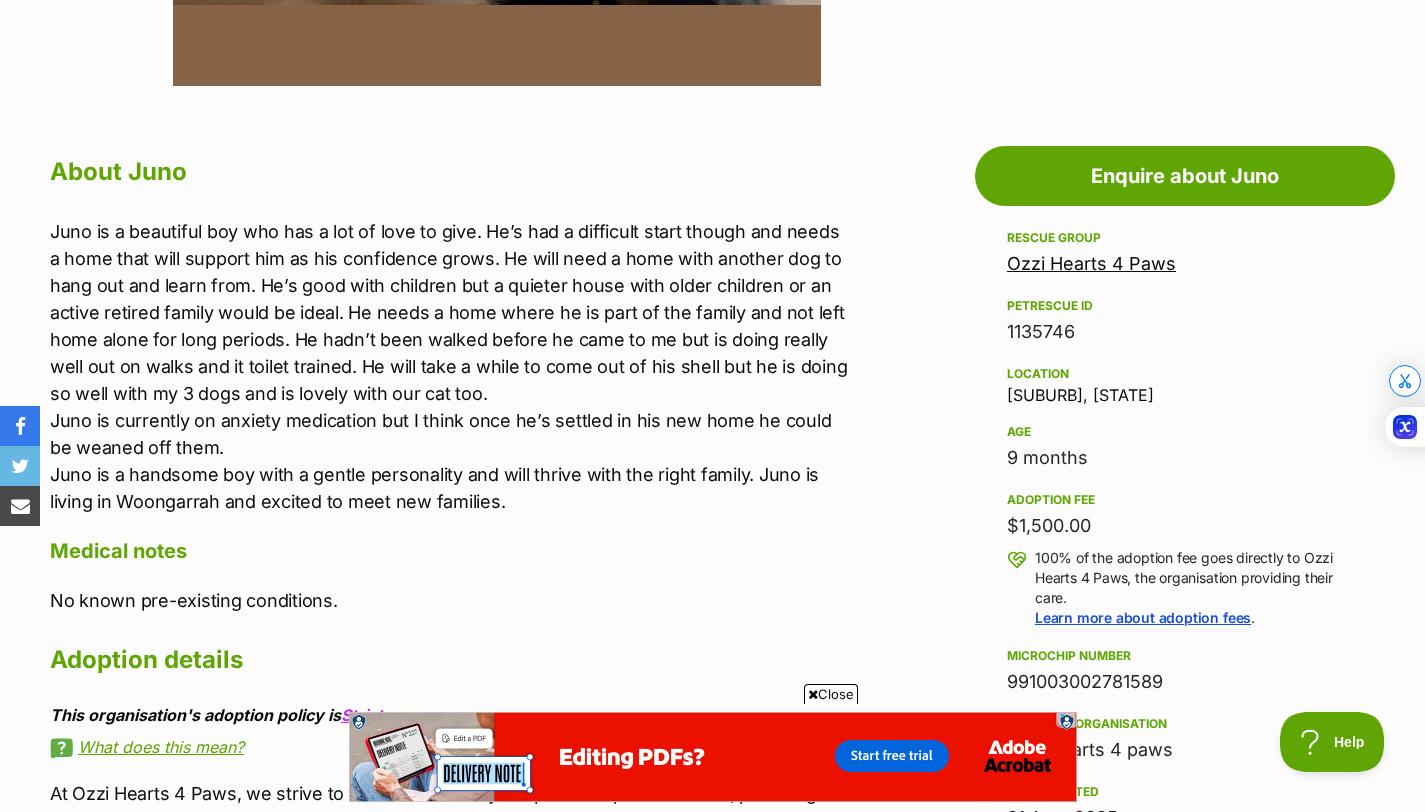 scroll, scrollTop: 982, scrollLeft: 0, axis: vertical 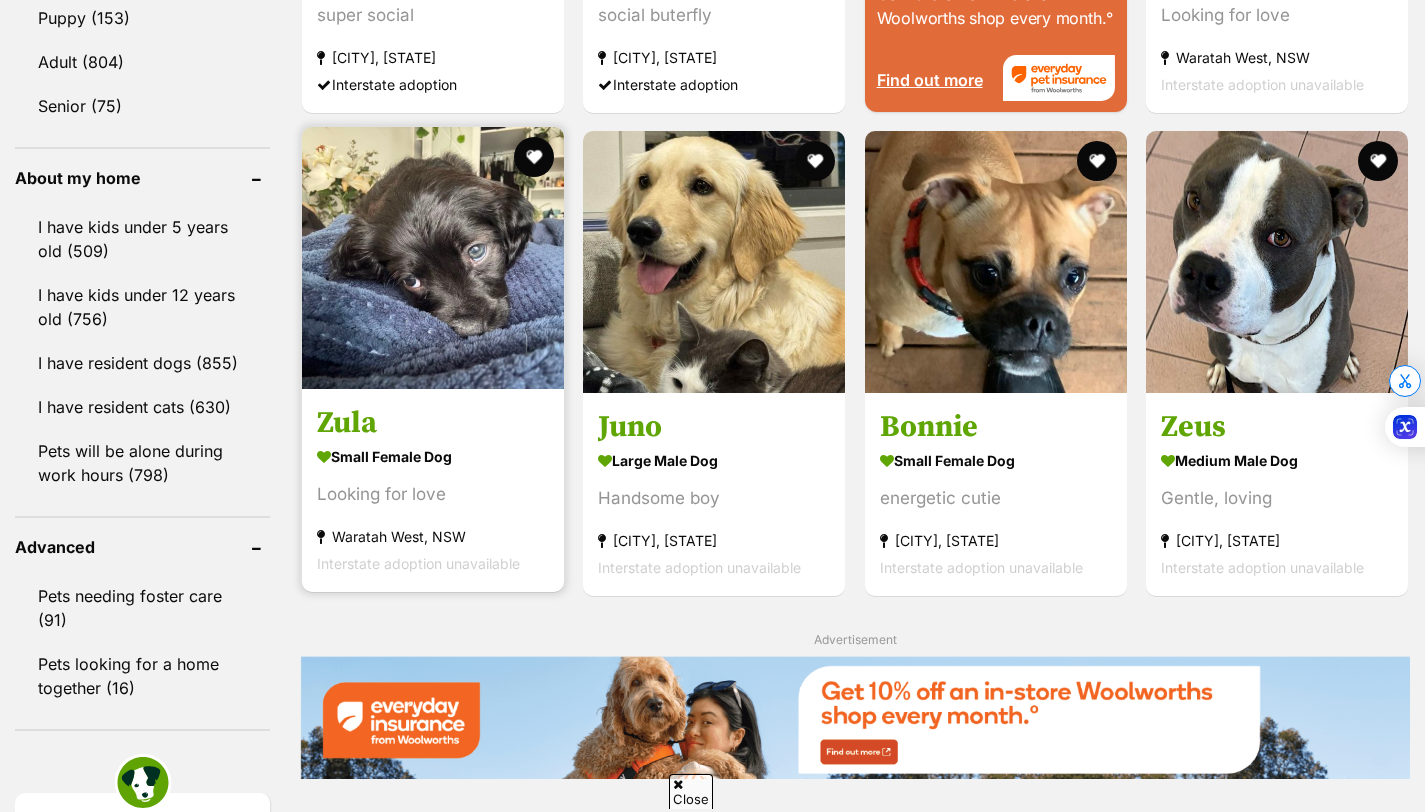 click on "small female Dog" at bounding box center (433, 456) 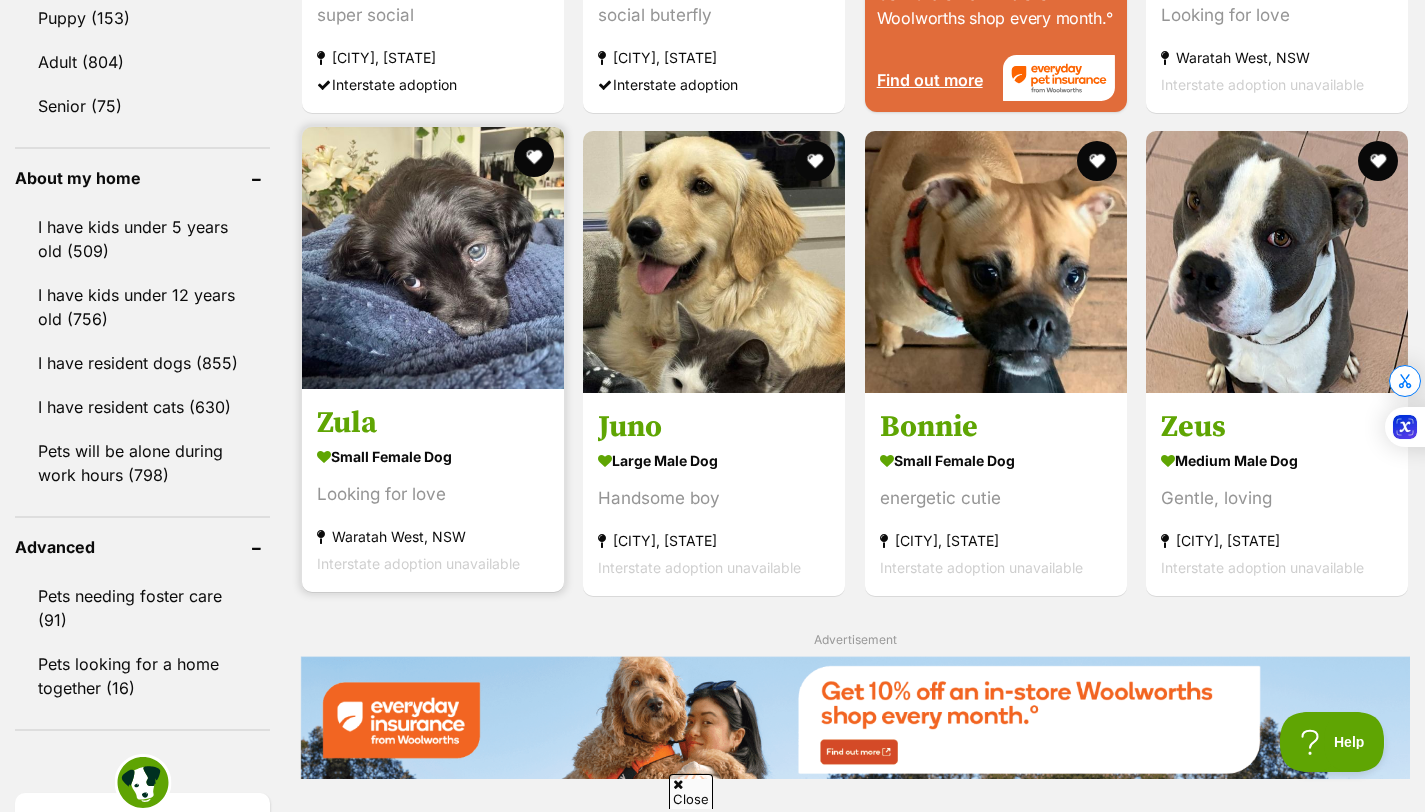 scroll, scrollTop: 0, scrollLeft: 0, axis: both 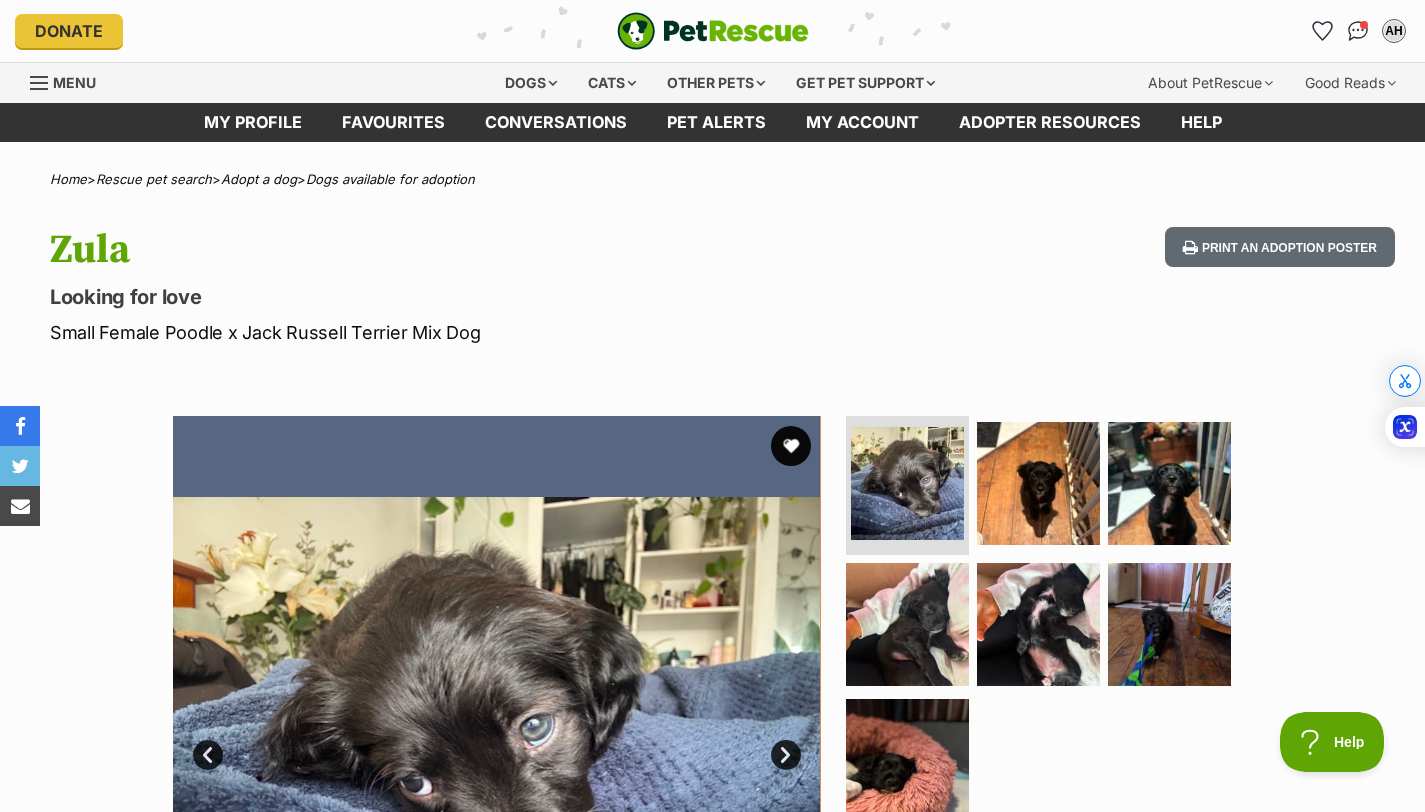 click on "Next" at bounding box center [786, 755] 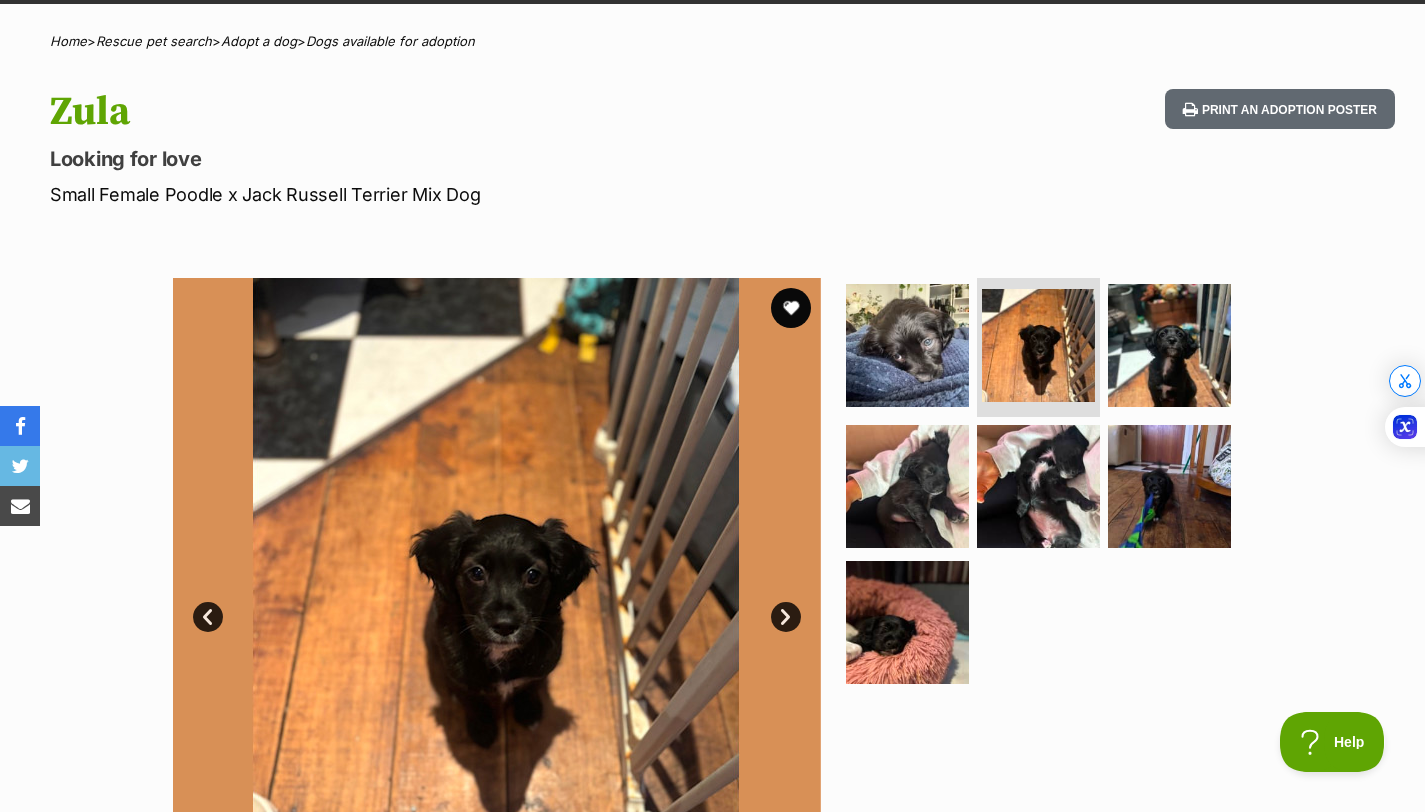 scroll, scrollTop: 150, scrollLeft: 0, axis: vertical 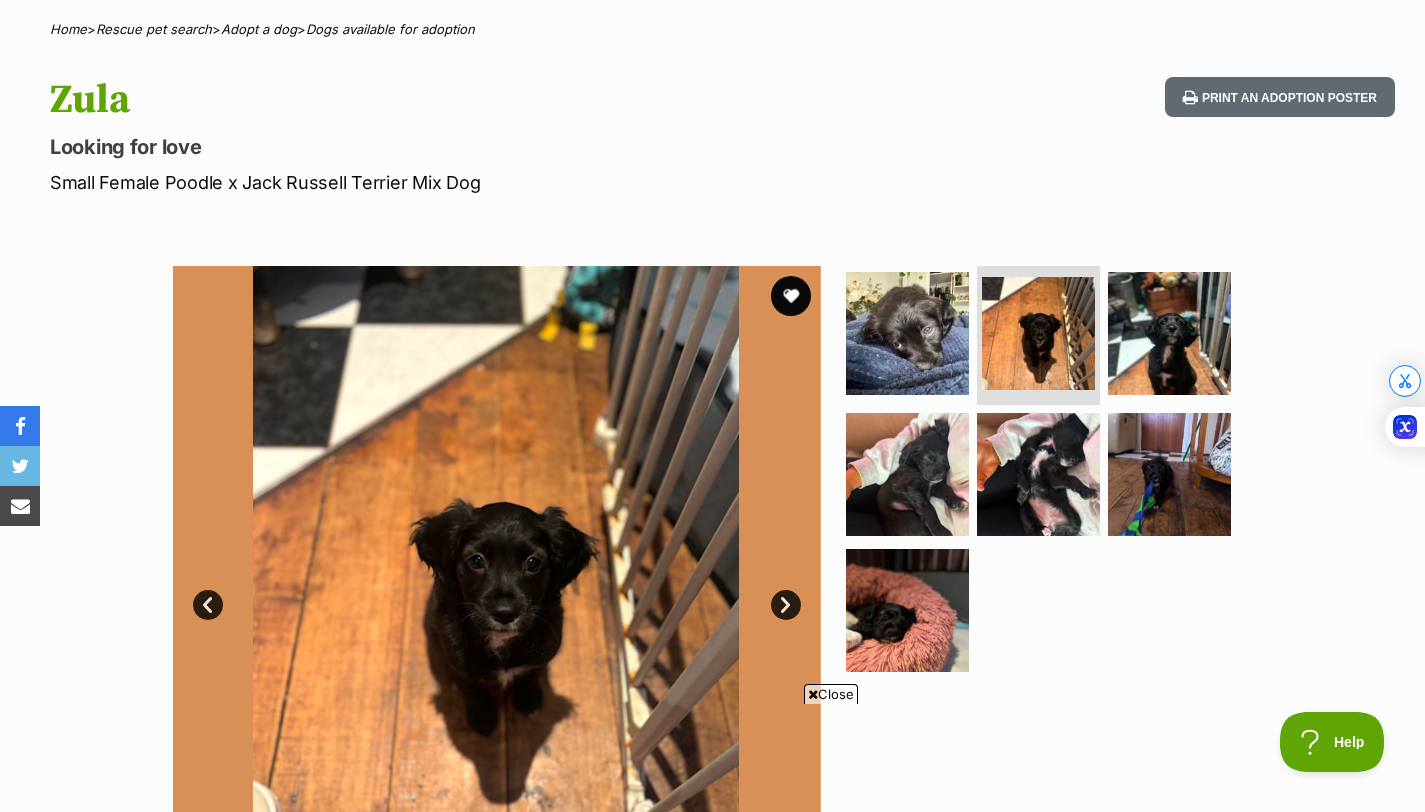 click on "Next" at bounding box center (786, 605) 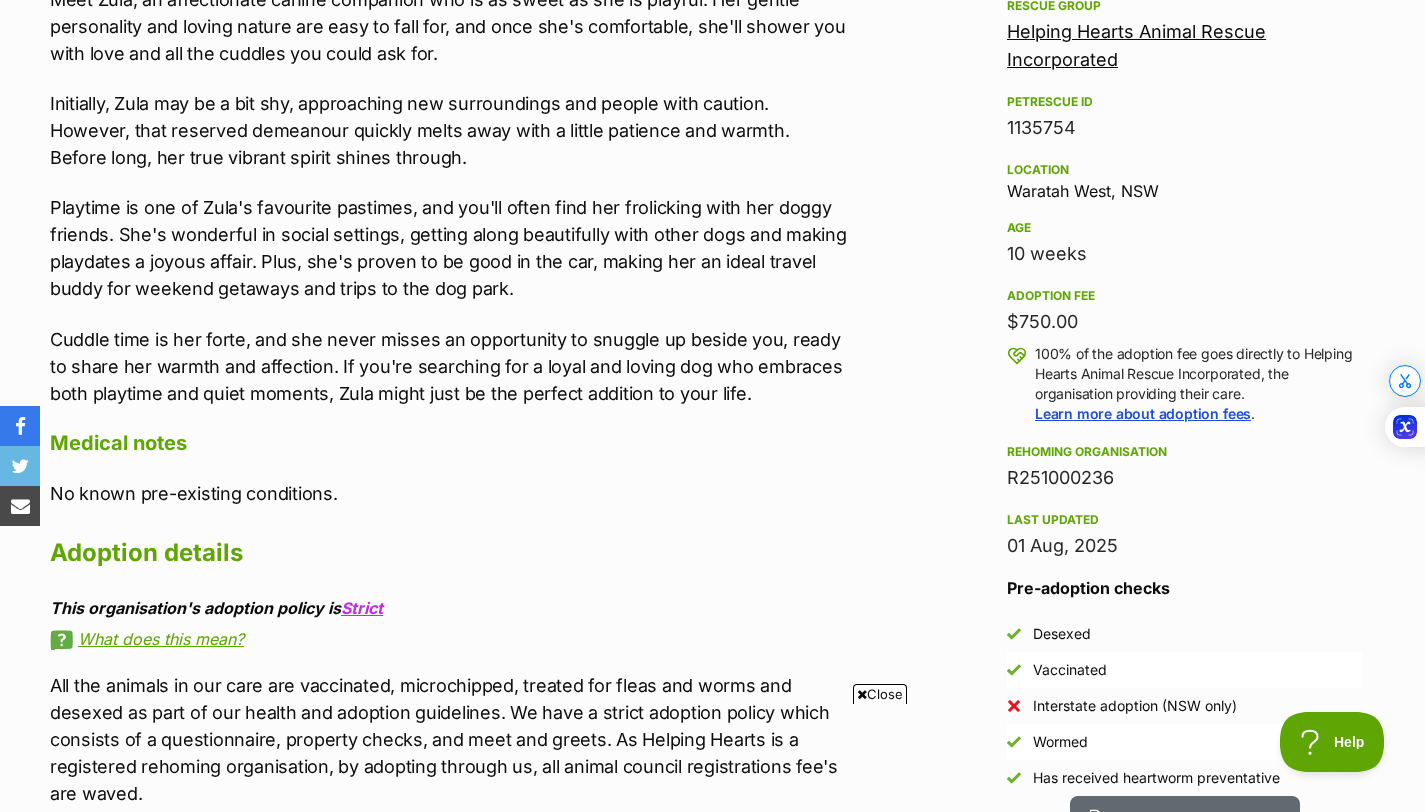 scroll, scrollTop: 1224, scrollLeft: 0, axis: vertical 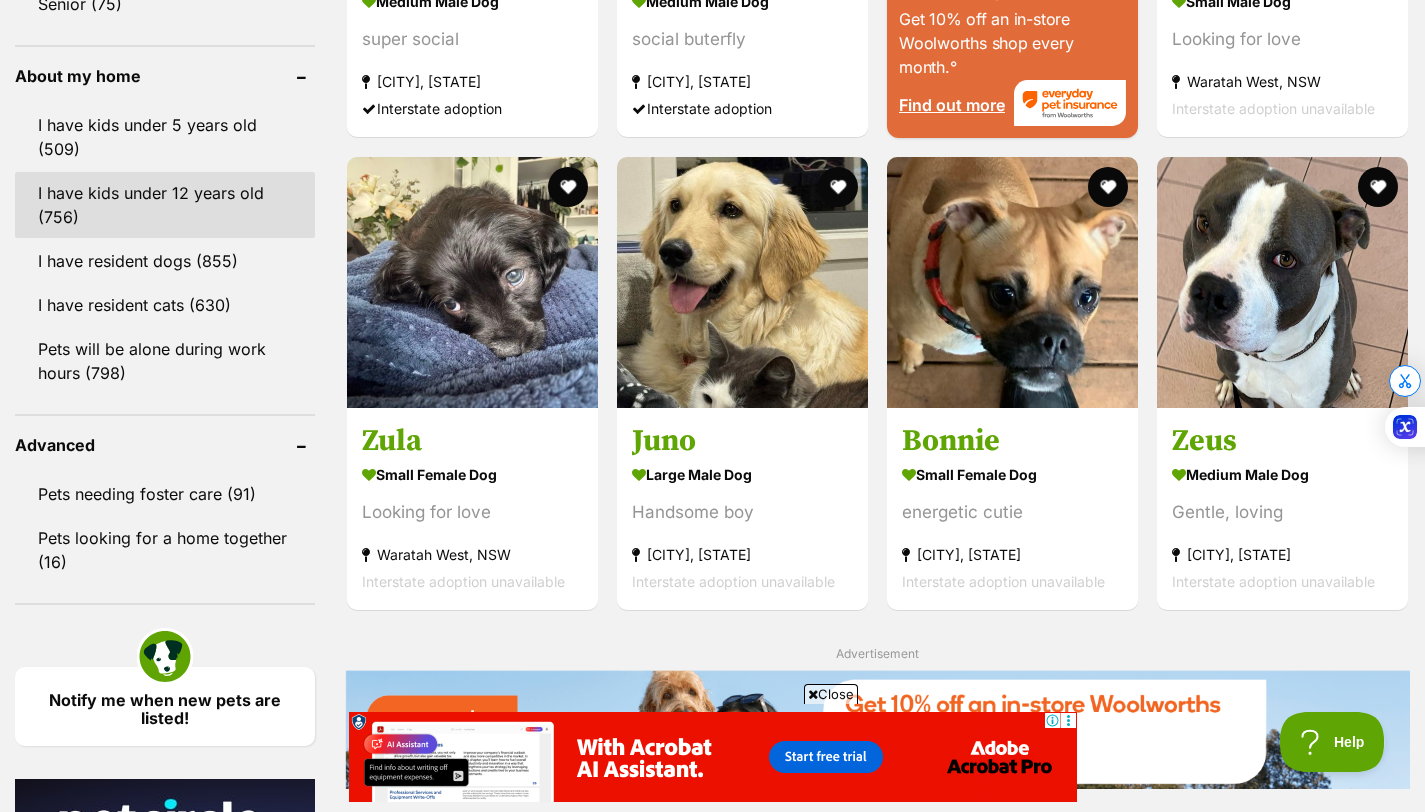 click on "I have kids under 12 years old (756)" at bounding box center (165, 205) 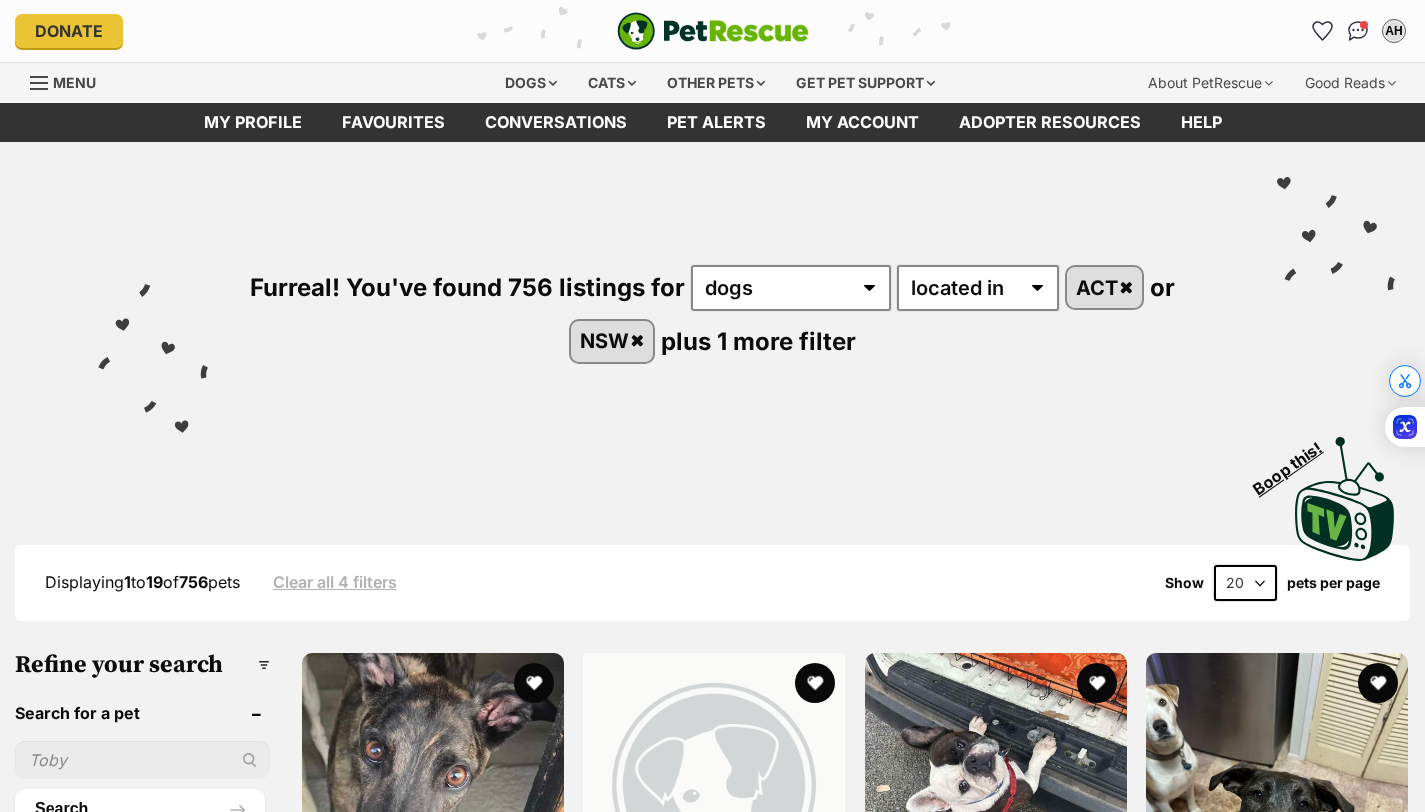 scroll, scrollTop: 0, scrollLeft: 0, axis: both 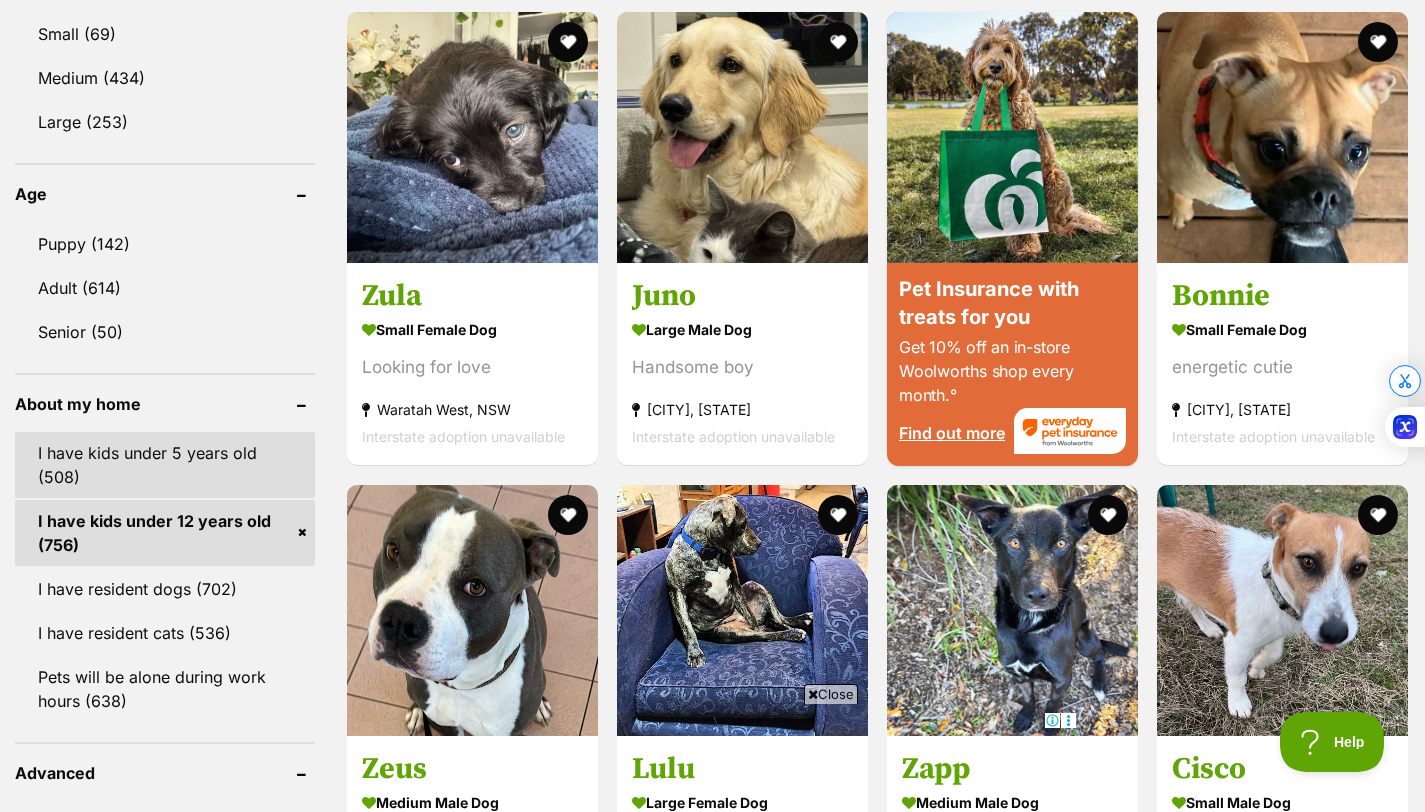 click on "I have kids under 5 years old (508)" at bounding box center [165, 465] 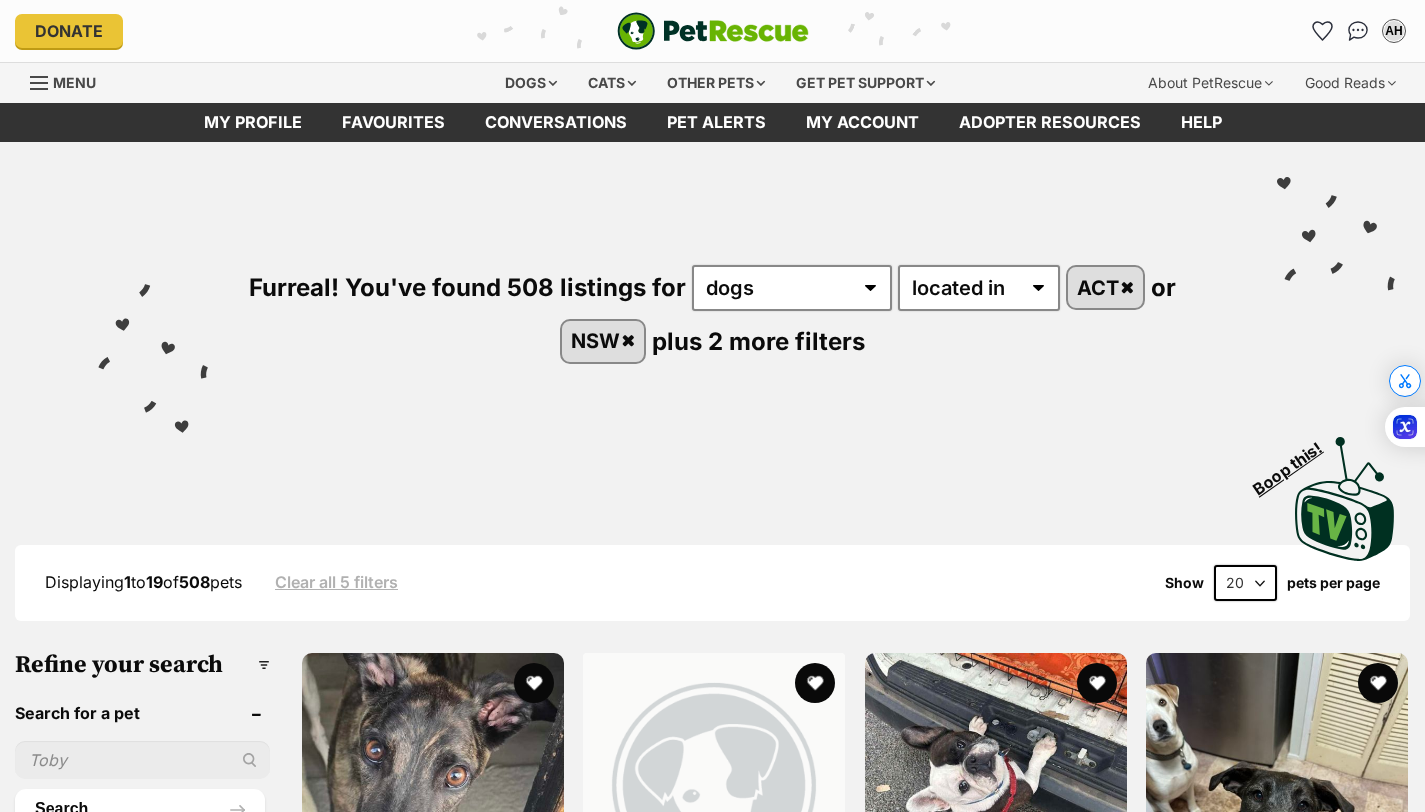 scroll, scrollTop: 0, scrollLeft: 0, axis: both 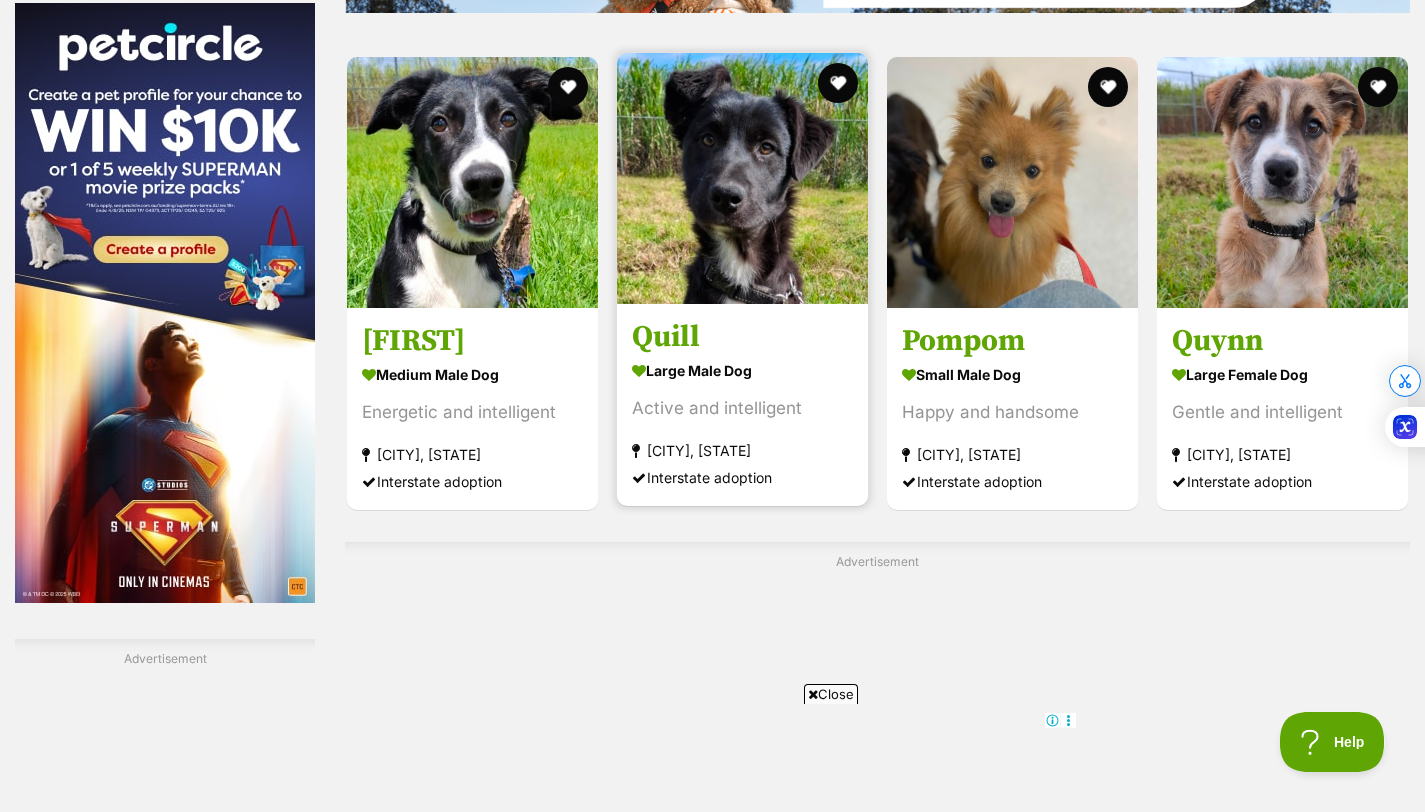 click on "Quill" at bounding box center [742, 337] 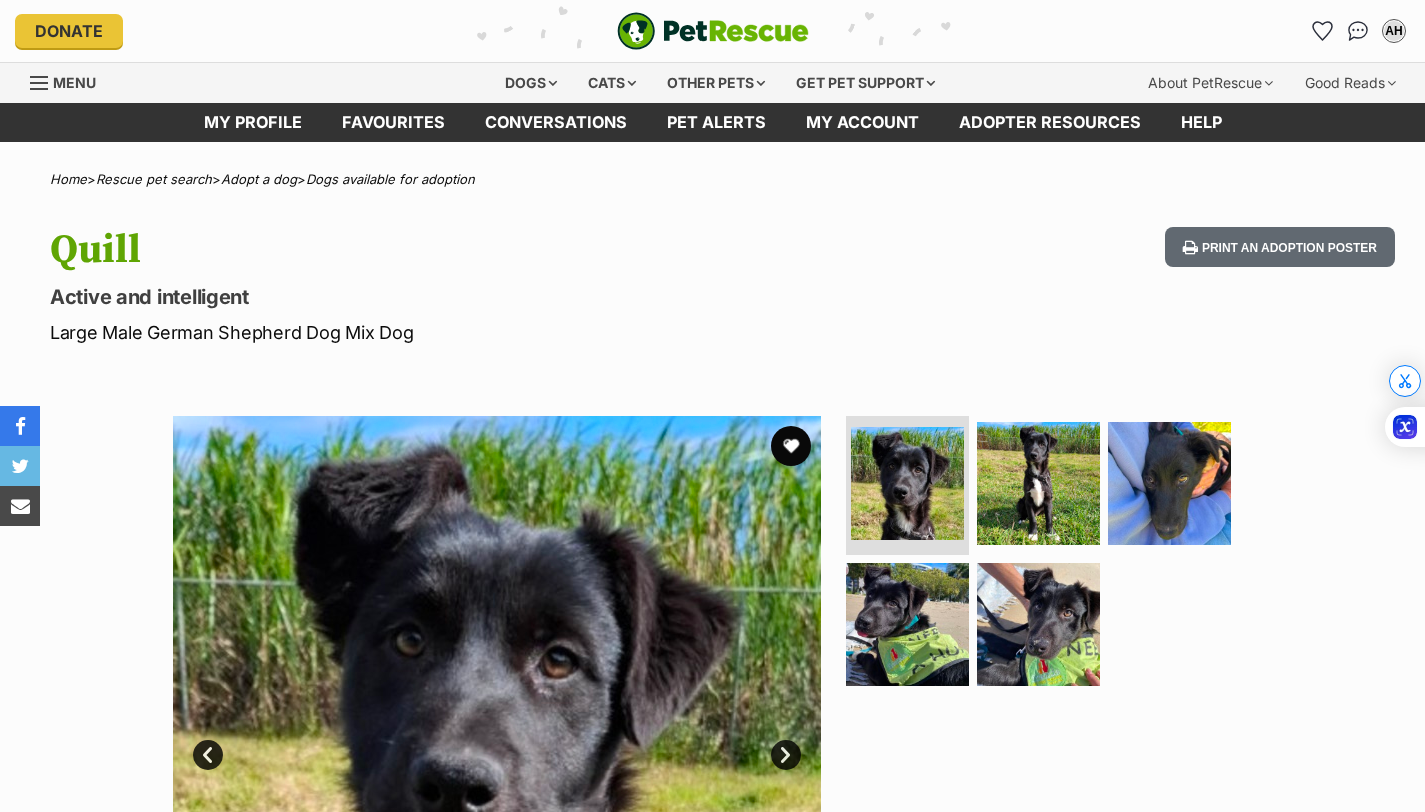 scroll, scrollTop: 0, scrollLeft: 0, axis: both 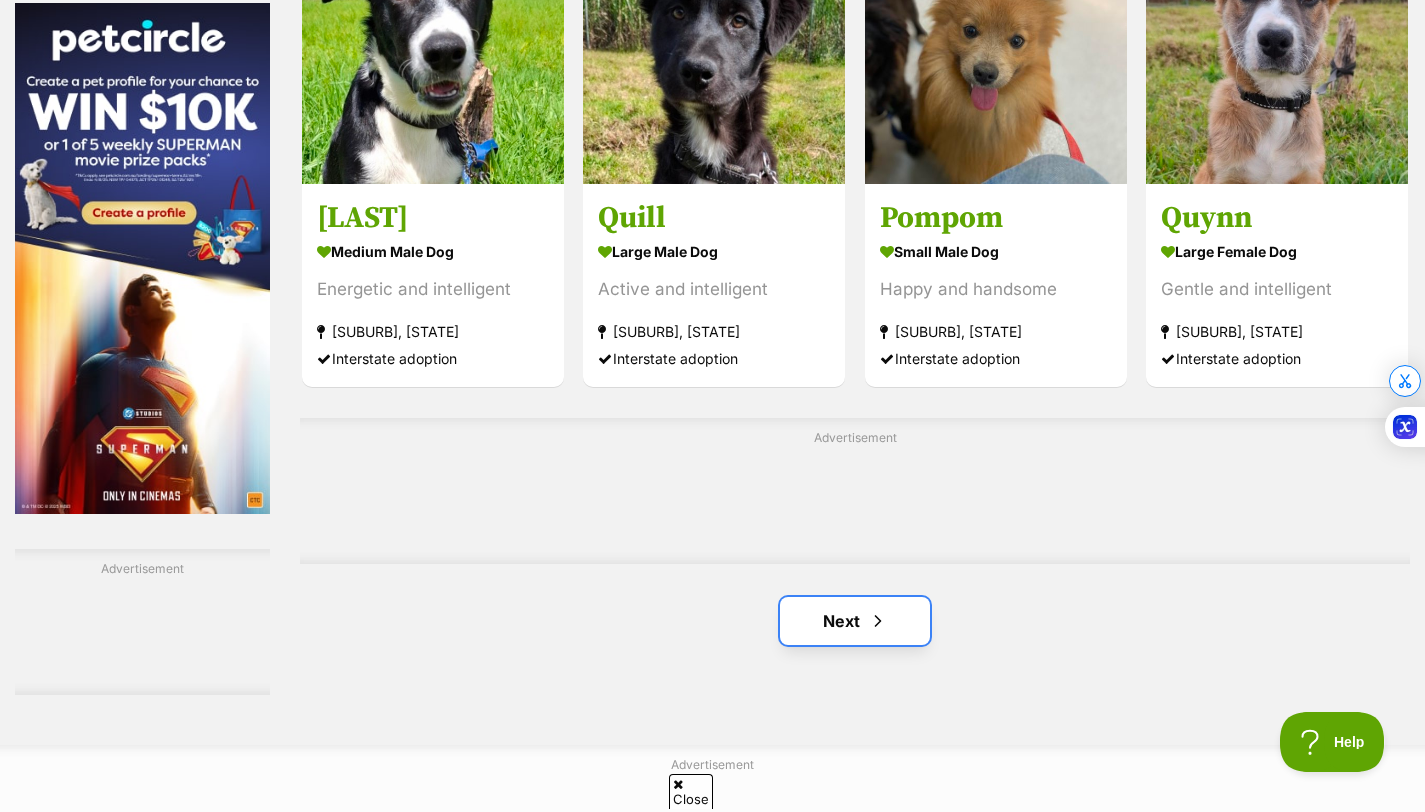 click on "Next" at bounding box center (855, 621) 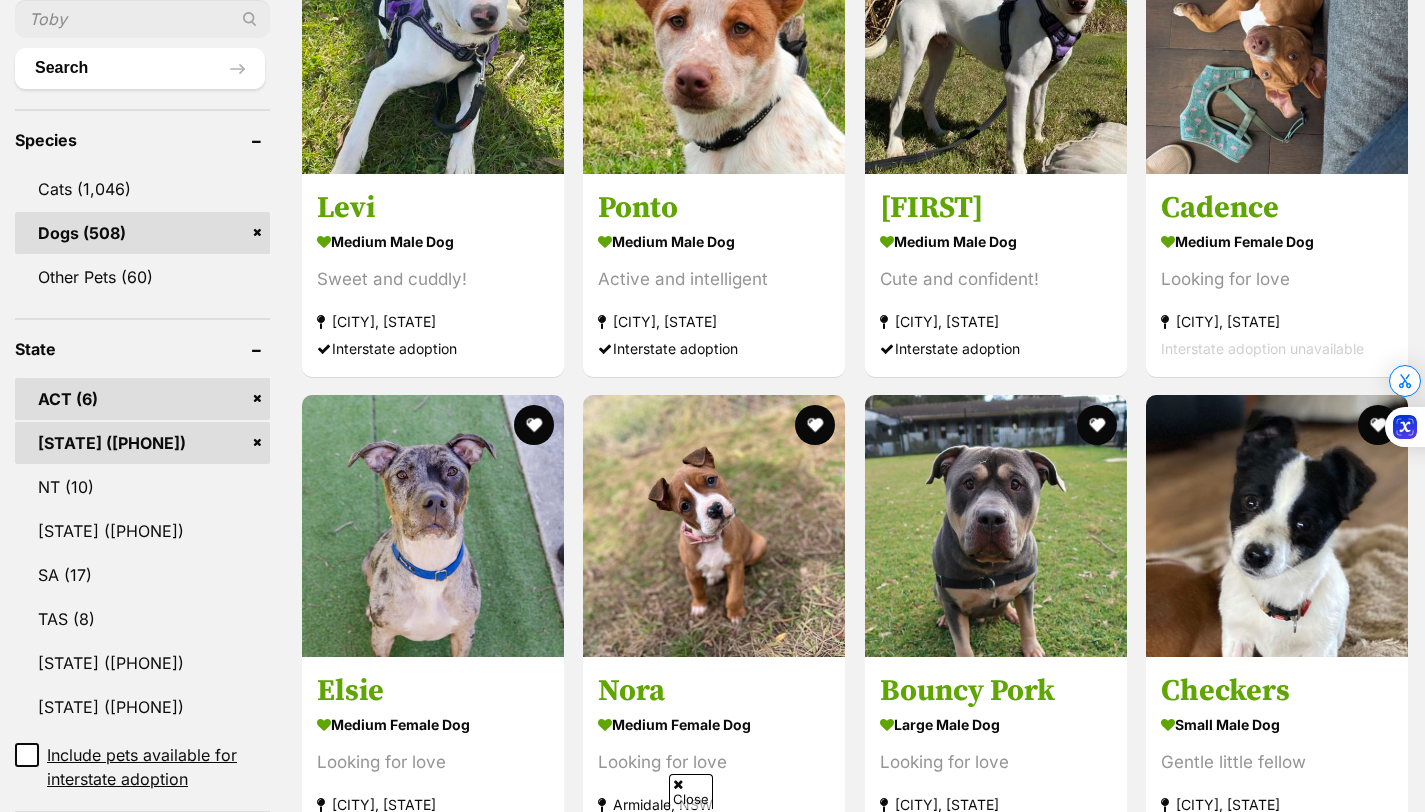 scroll, scrollTop: 0, scrollLeft: 0, axis: both 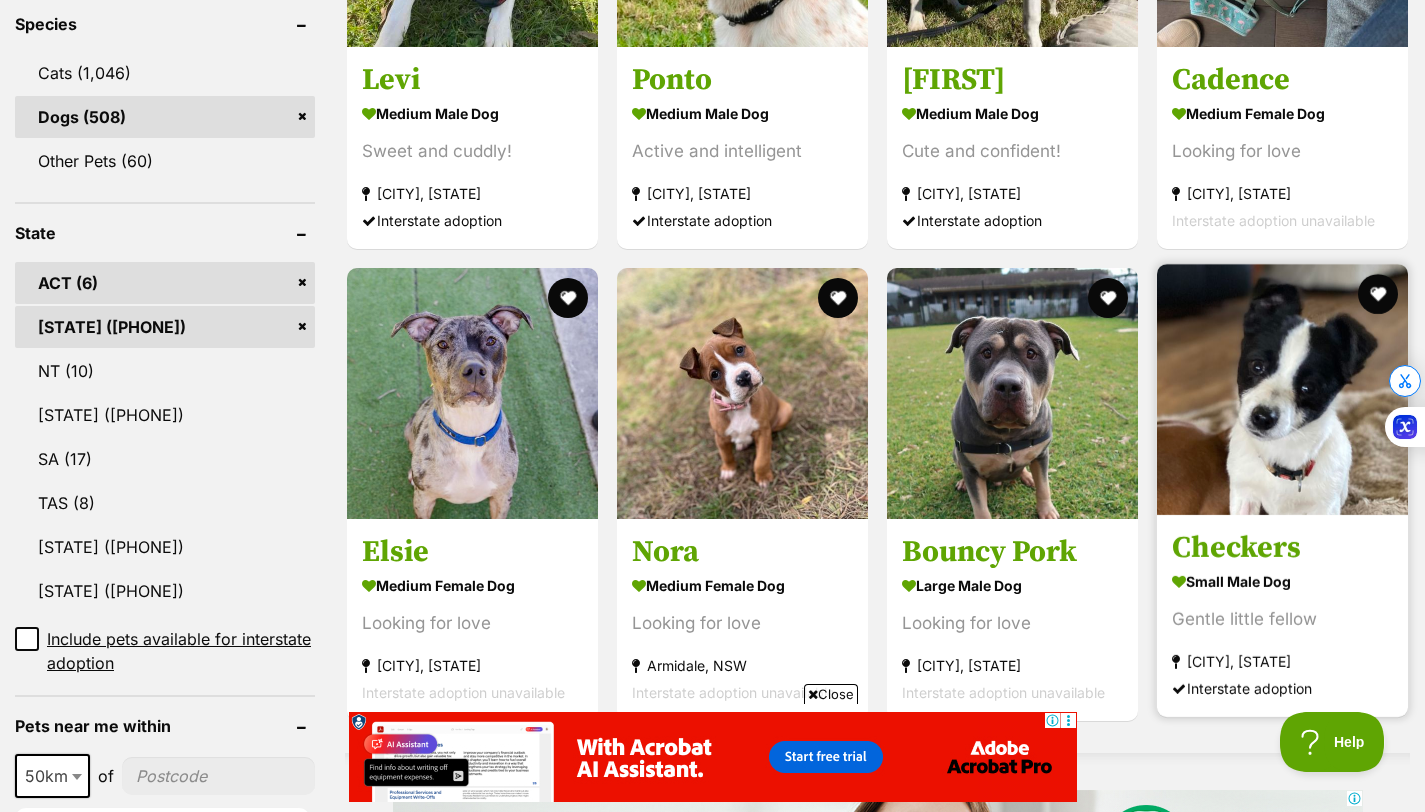 click on "Gentle little fellow" at bounding box center [1282, 619] 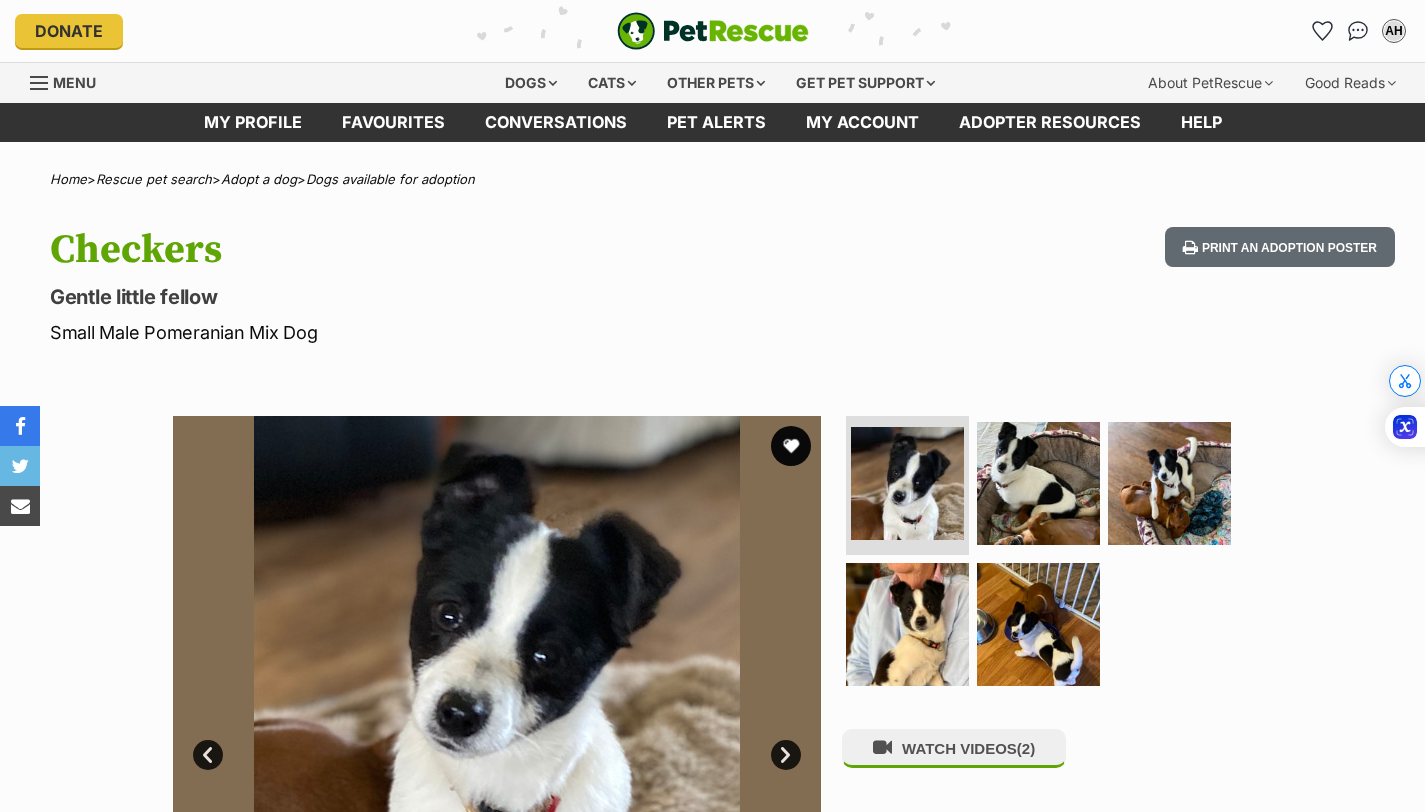 scroll, scrollTop: 0, scrollLeft: 0, axis: both 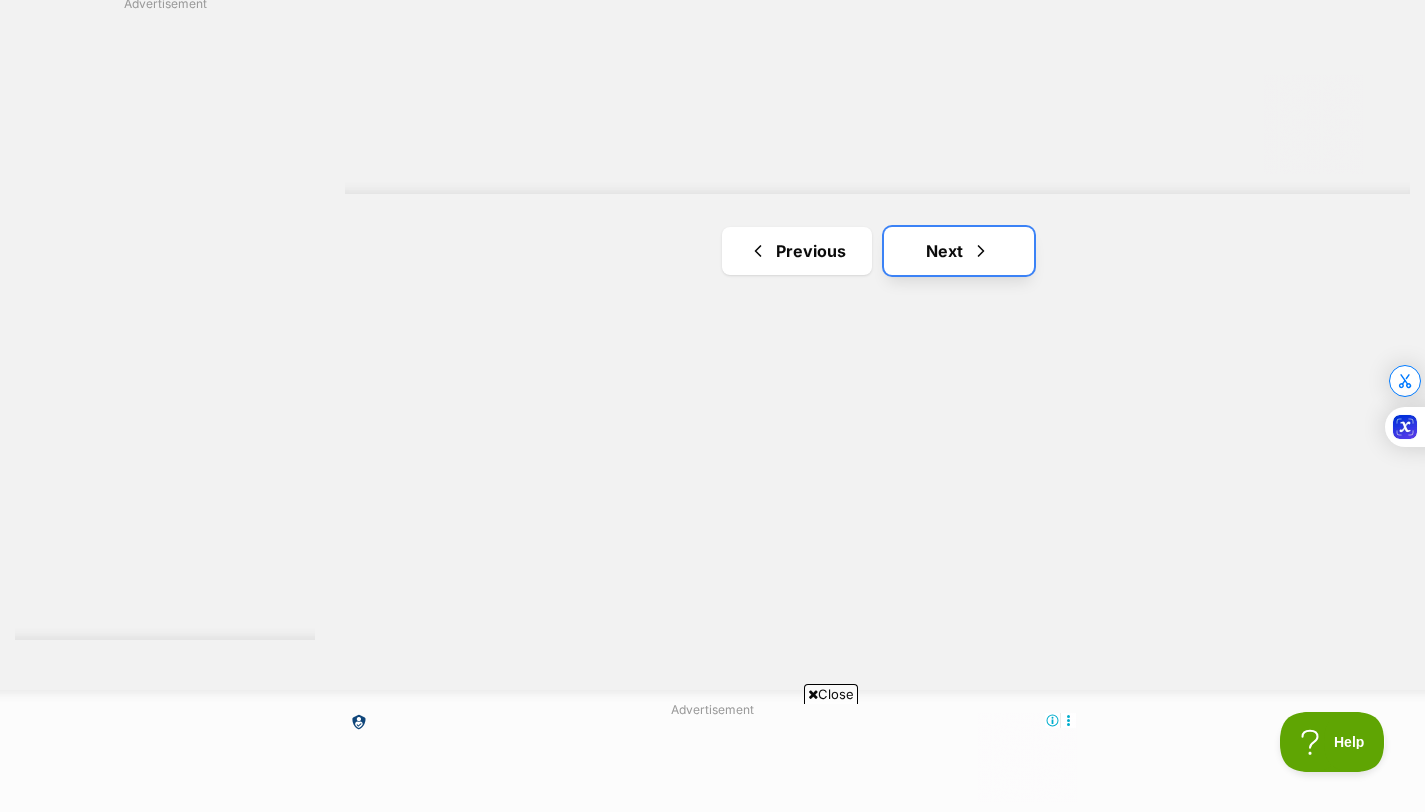 click on "Next" at bounding box center [959, 251] 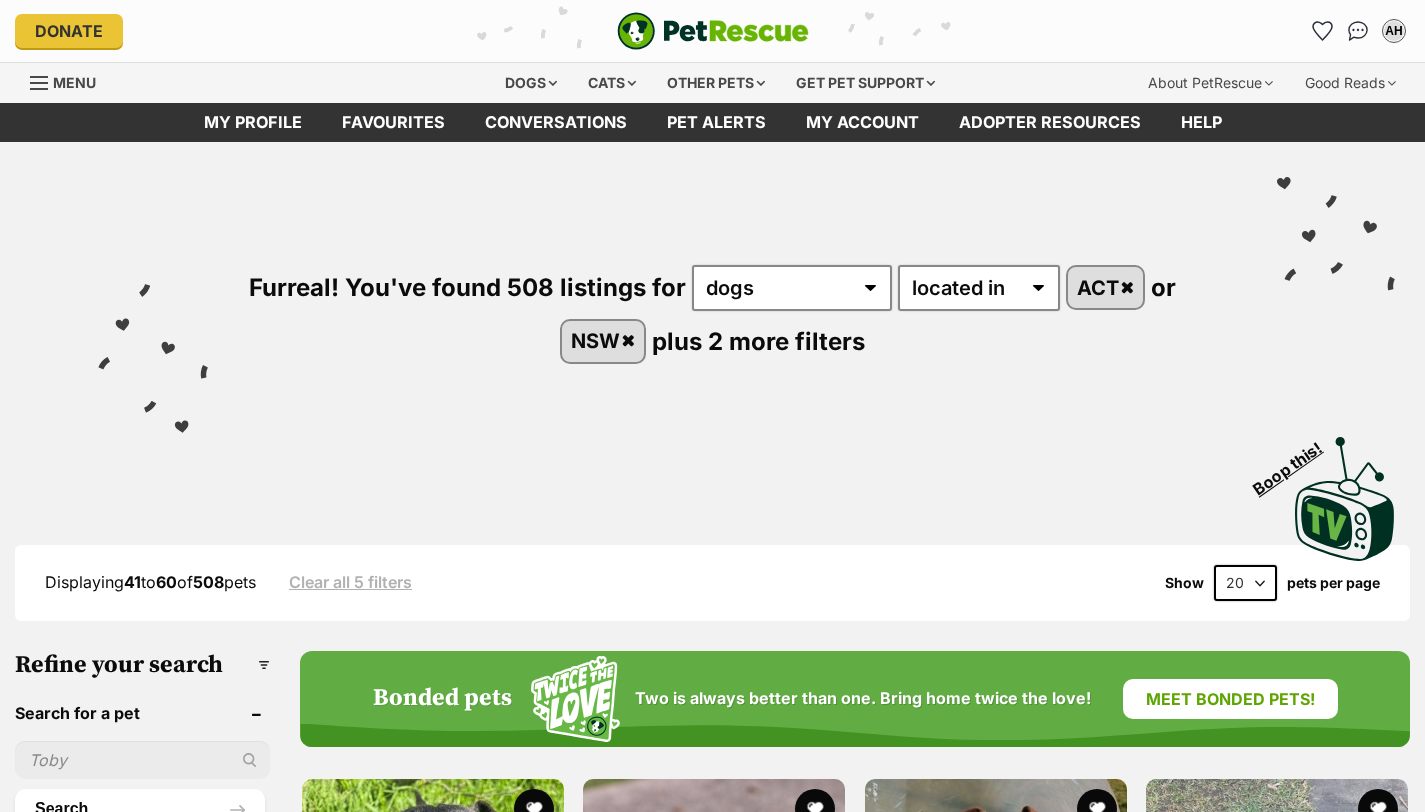scroll, scrollTop: 0, scrollLeft: 0, axis: both 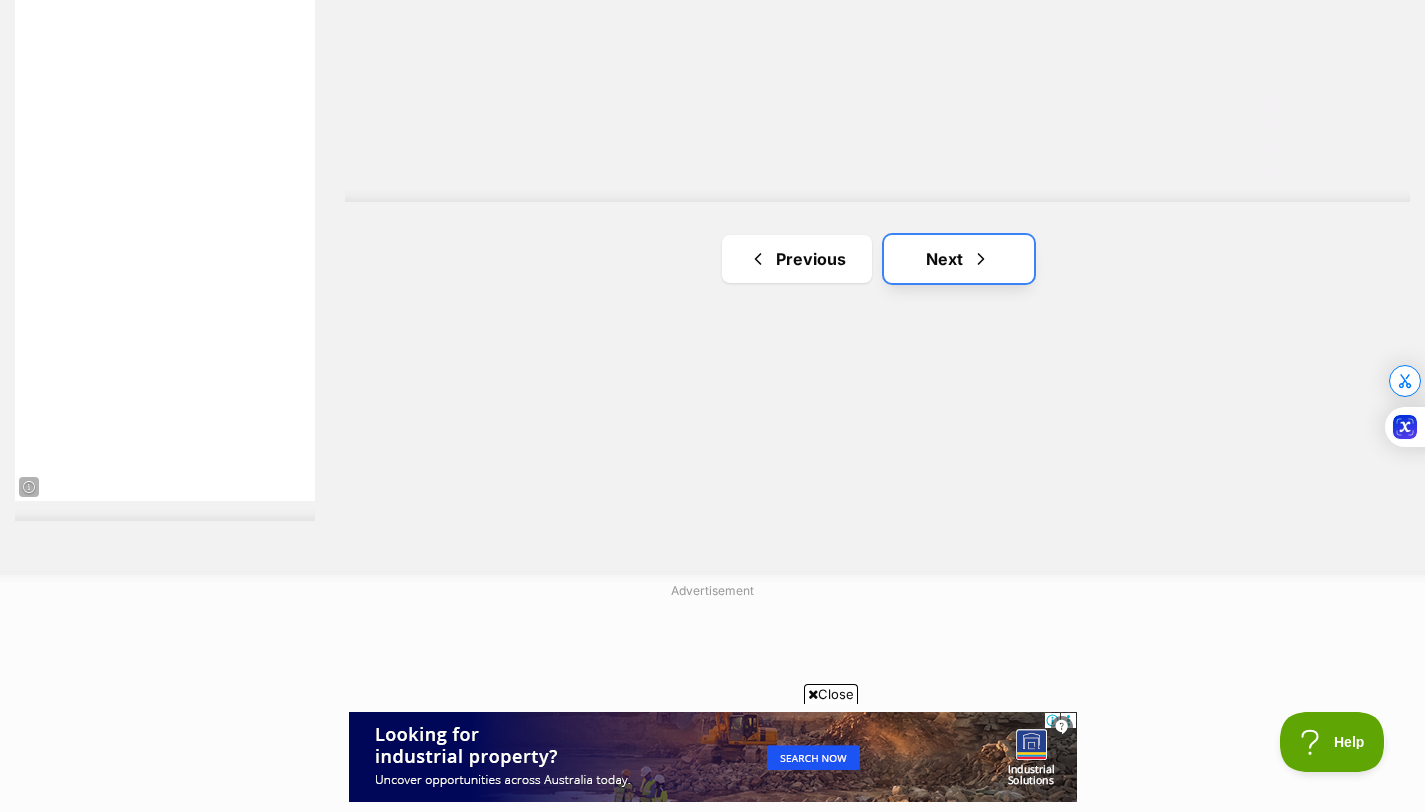 click on "Next" at bounding box center [959, 259] 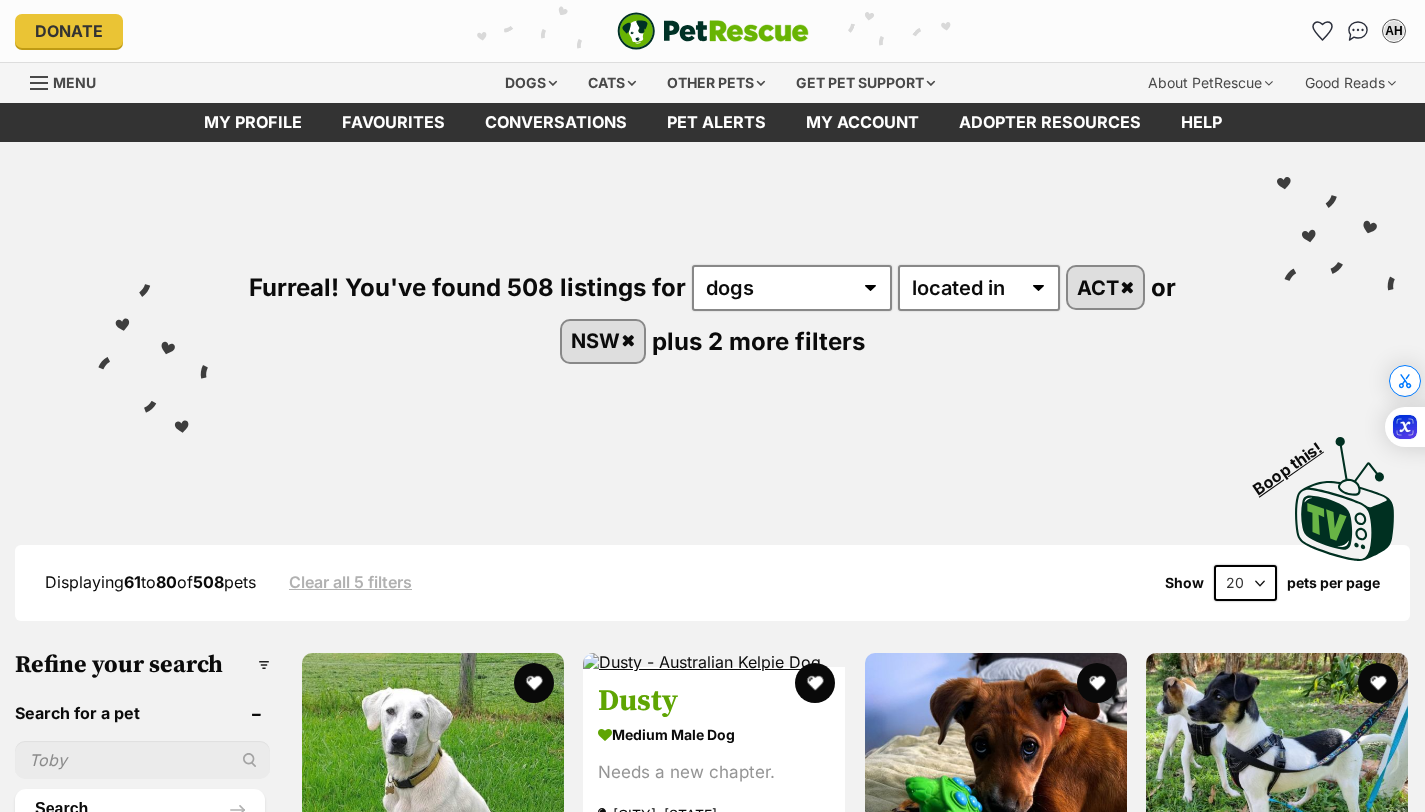 scroll, scrollTop: 0, scrollLeft: 0, axis: both 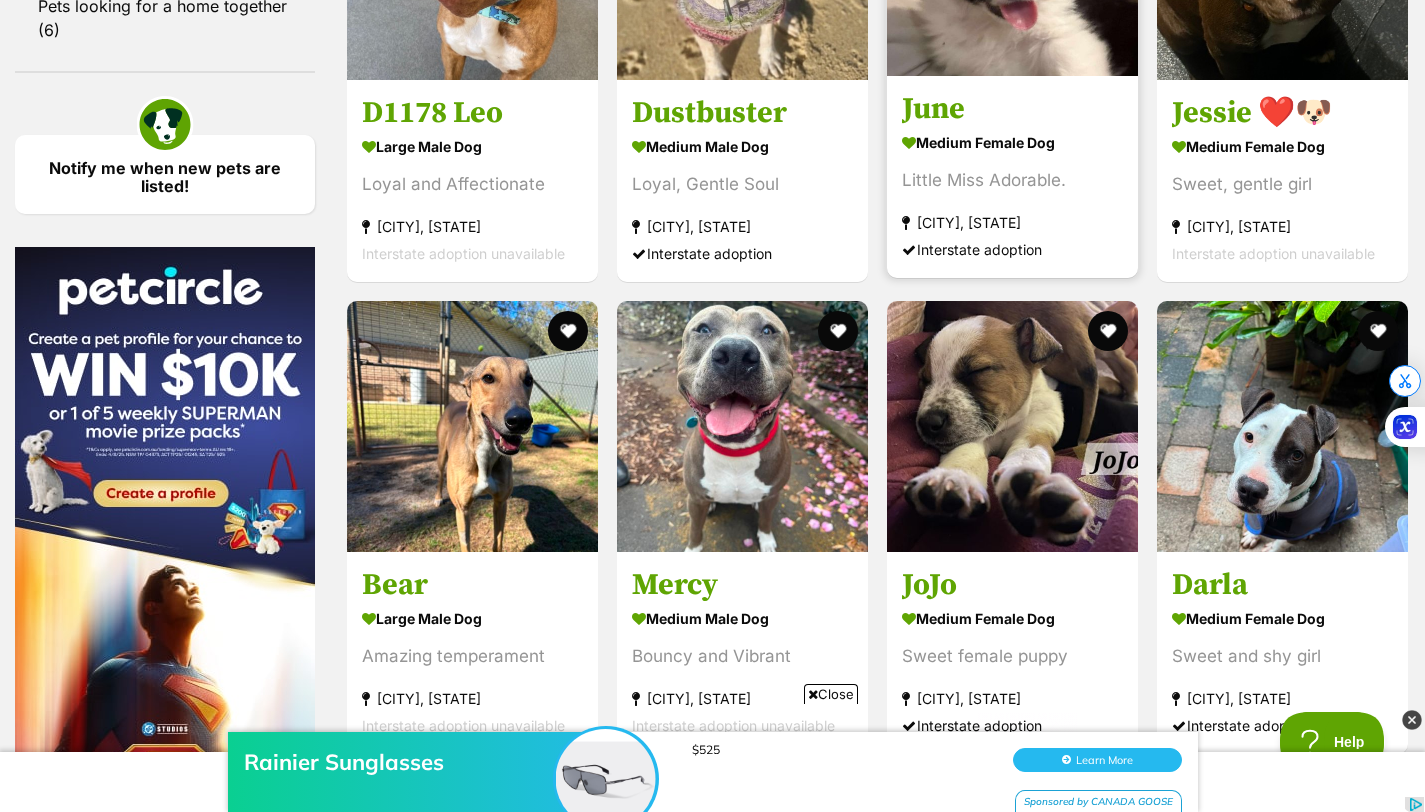 click on "Little Miss Adorable." at bounding box center [1012, 180] 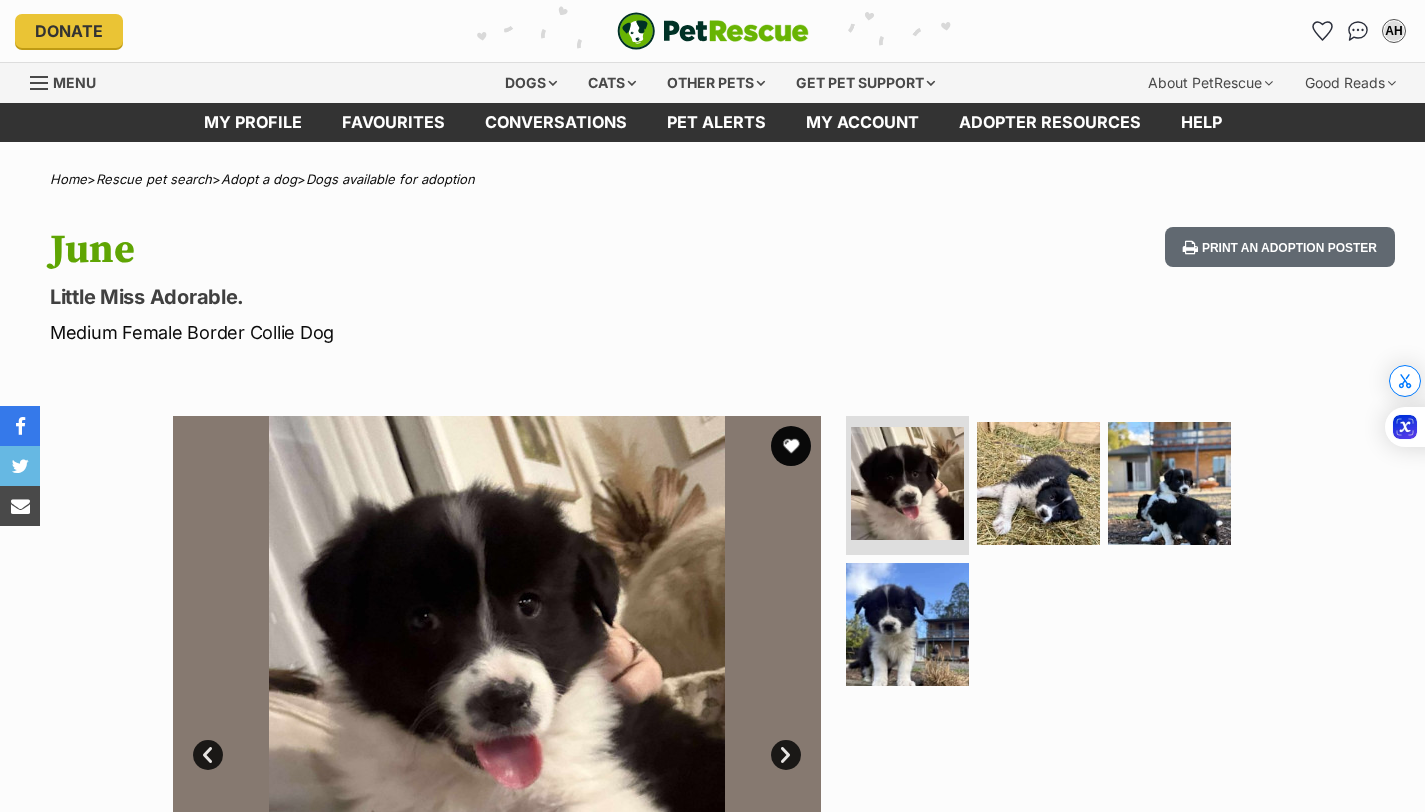 scroll, scrollTop: 0, scrollLeft: 0, axis: both 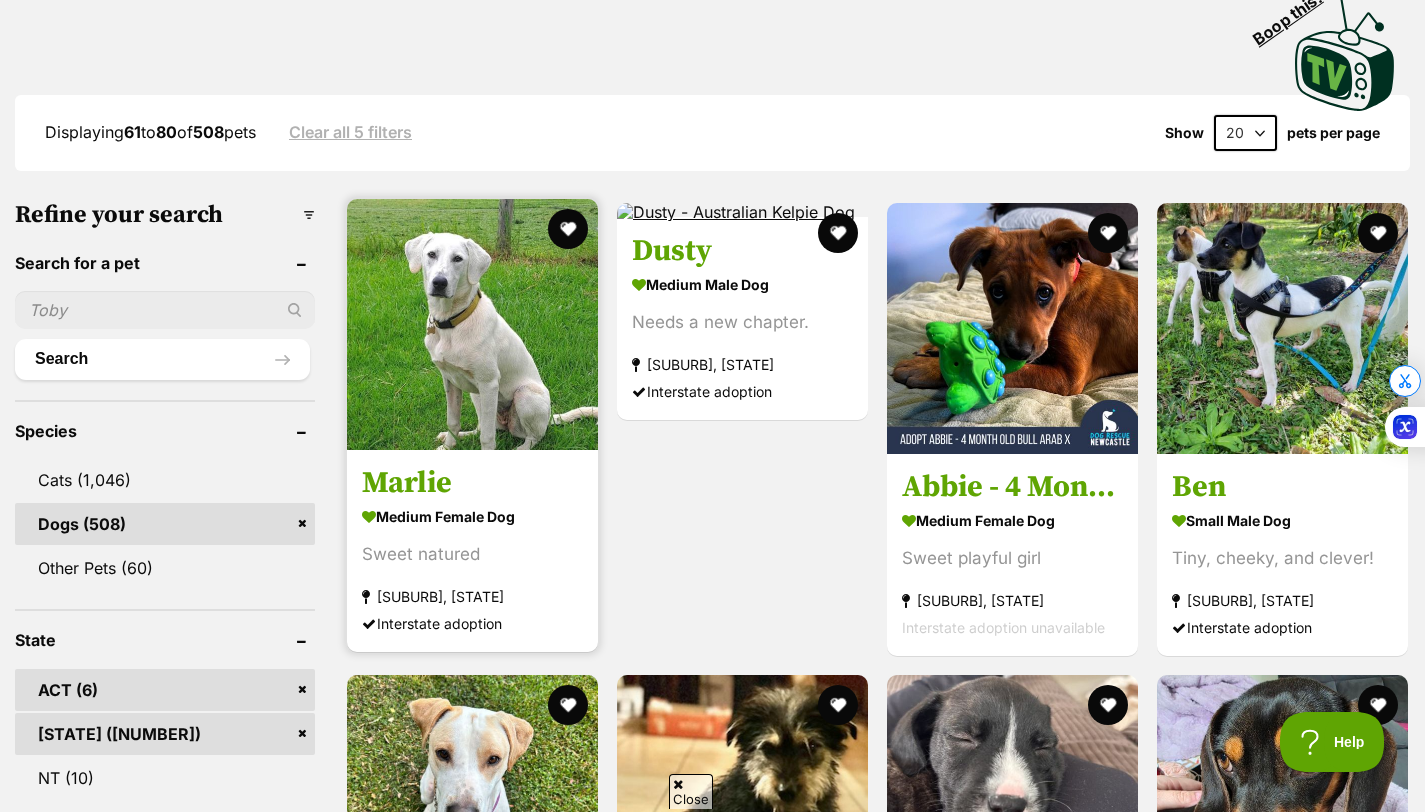 click on "Marlie" at bounding box center (472, 483) 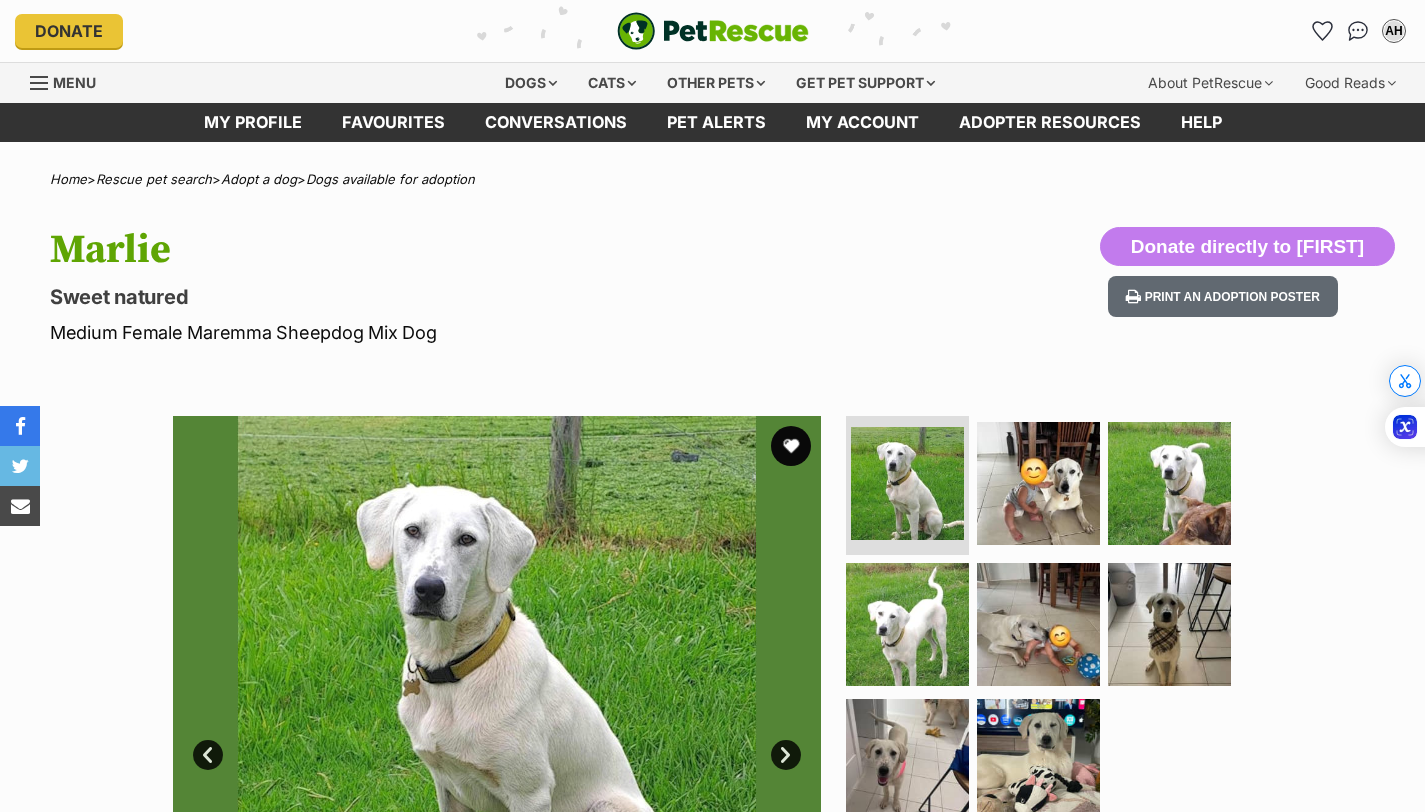 scroll, scrollTop: 0, scrollLeft: 0, axis: both 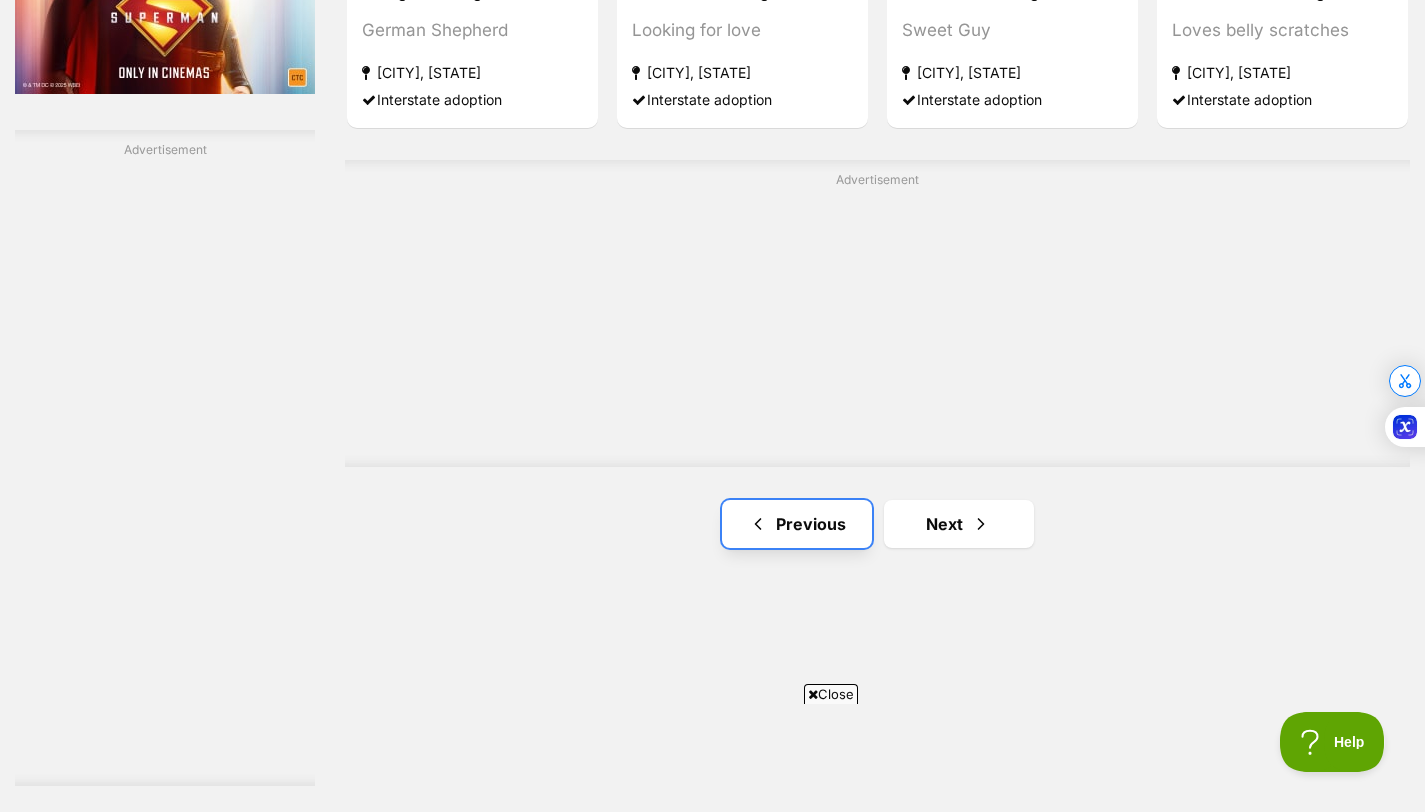click on "Previous" at bounding box center (797, 524) 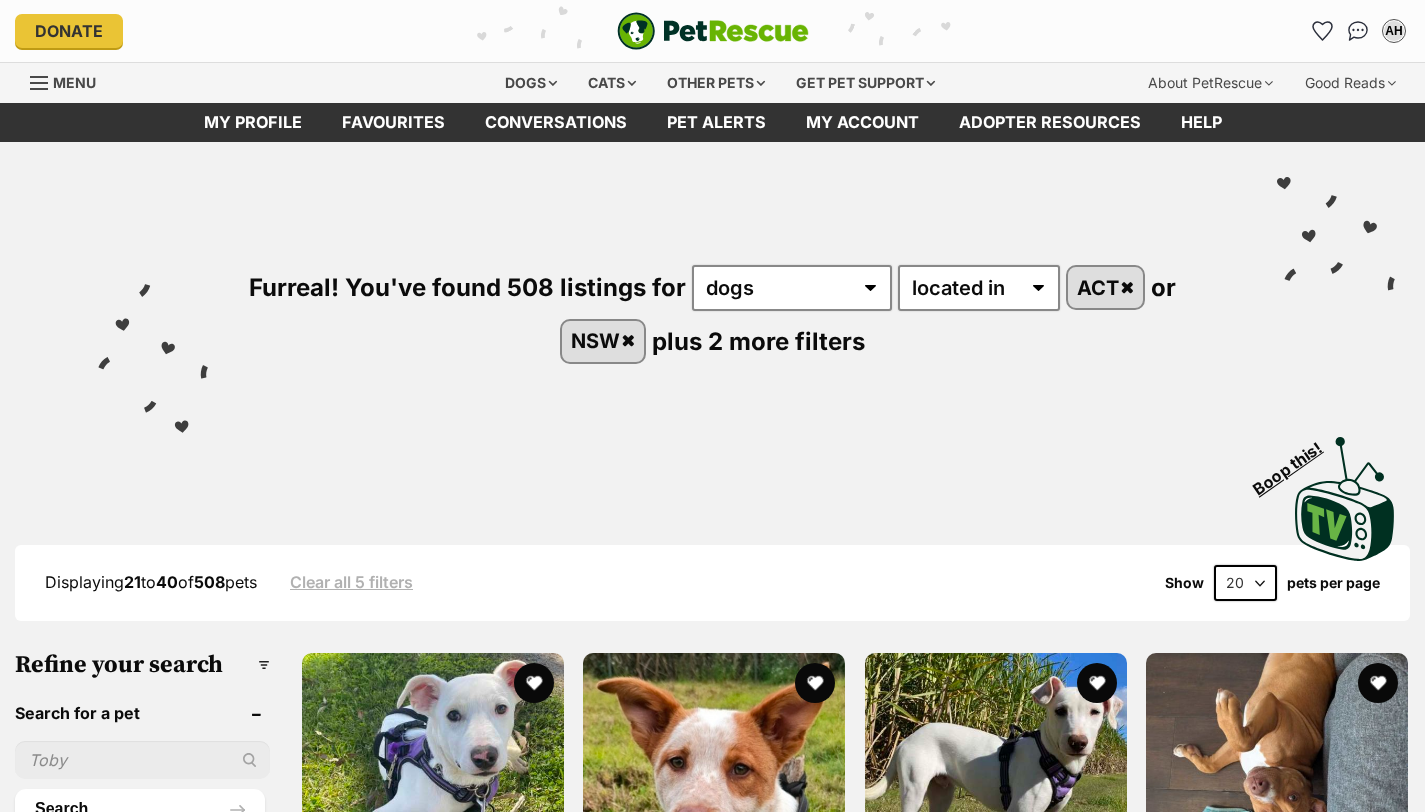 scroll, scrollTop: 0, scrollLeft: 0, axis: both 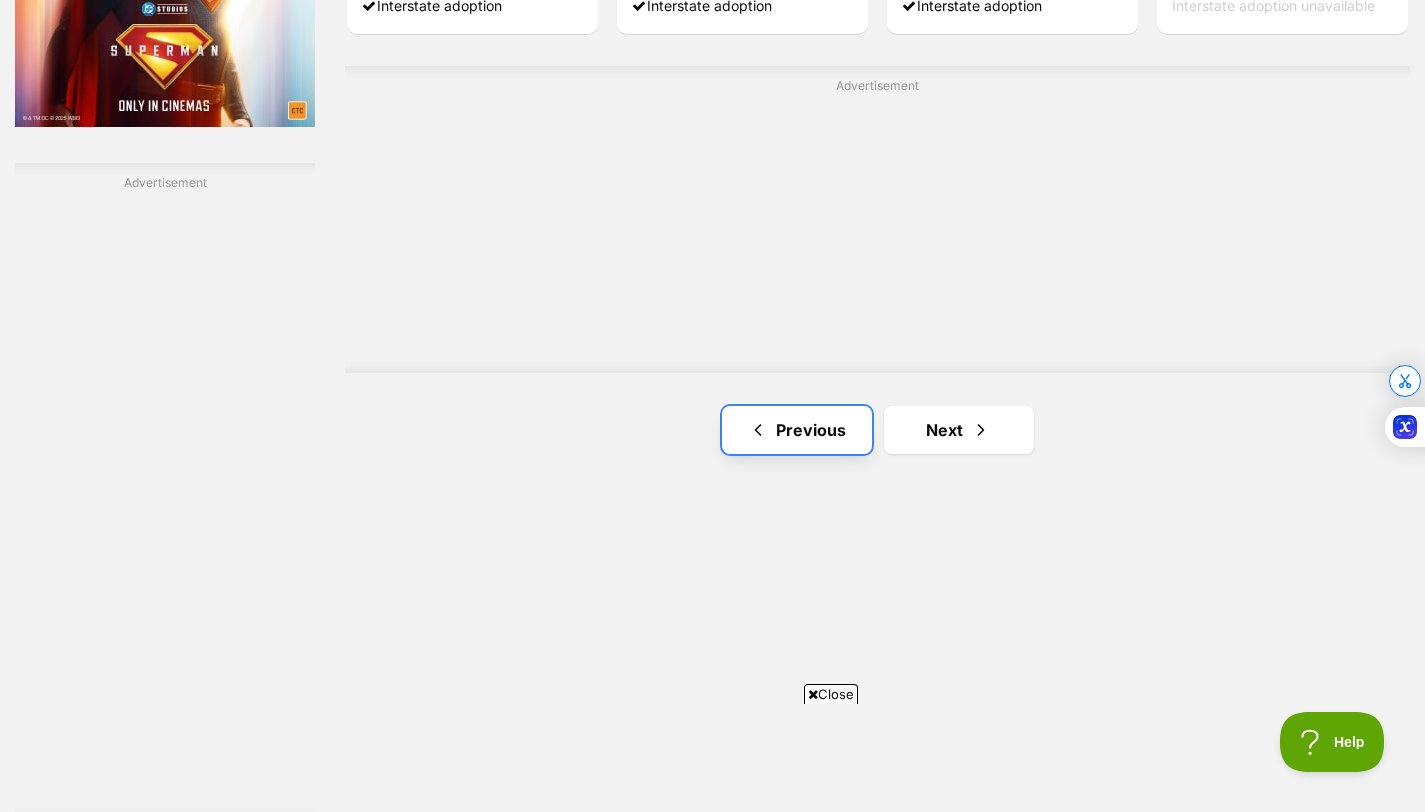 click at bounding box center (758, 430) 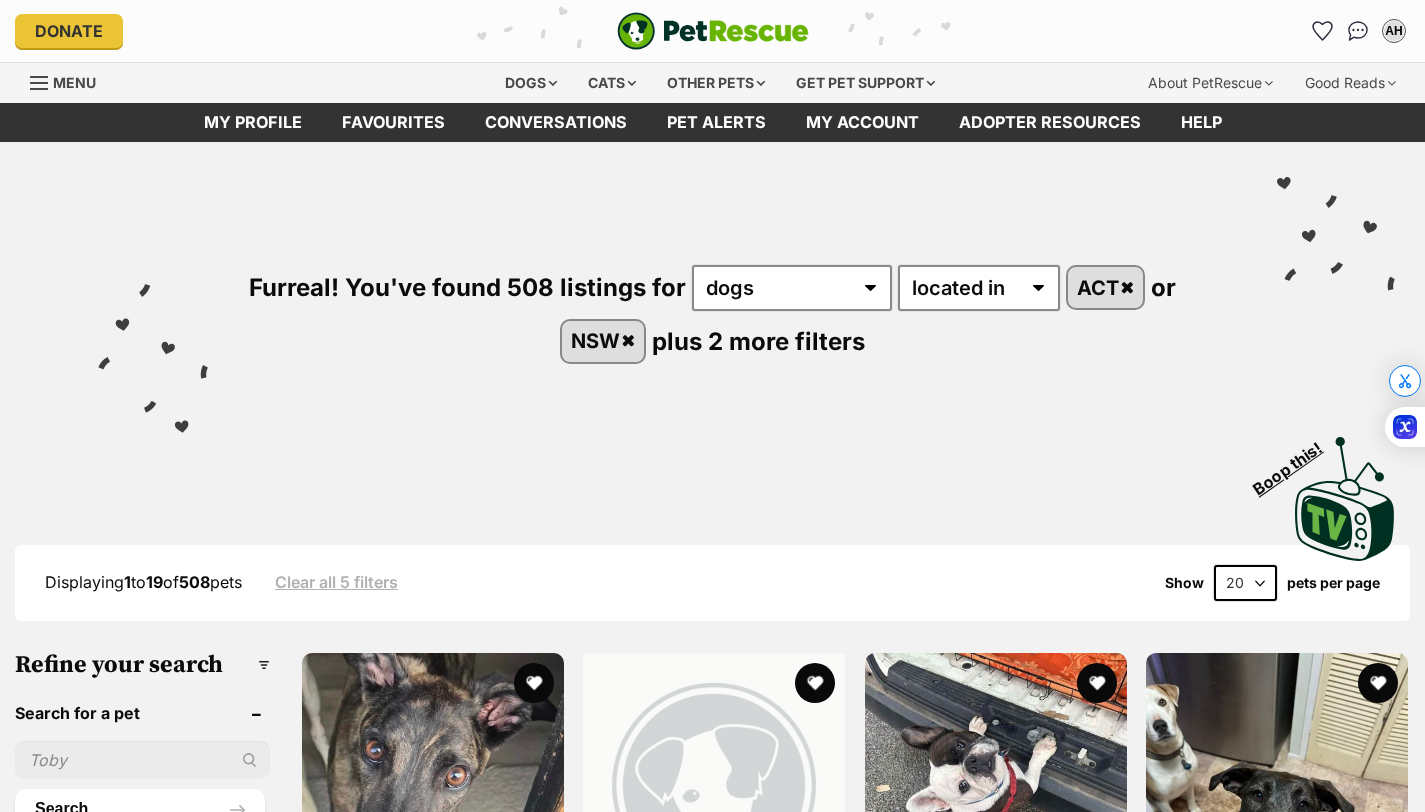 scroll, scrollTop: 0, scrollLeft: 0, axis: both 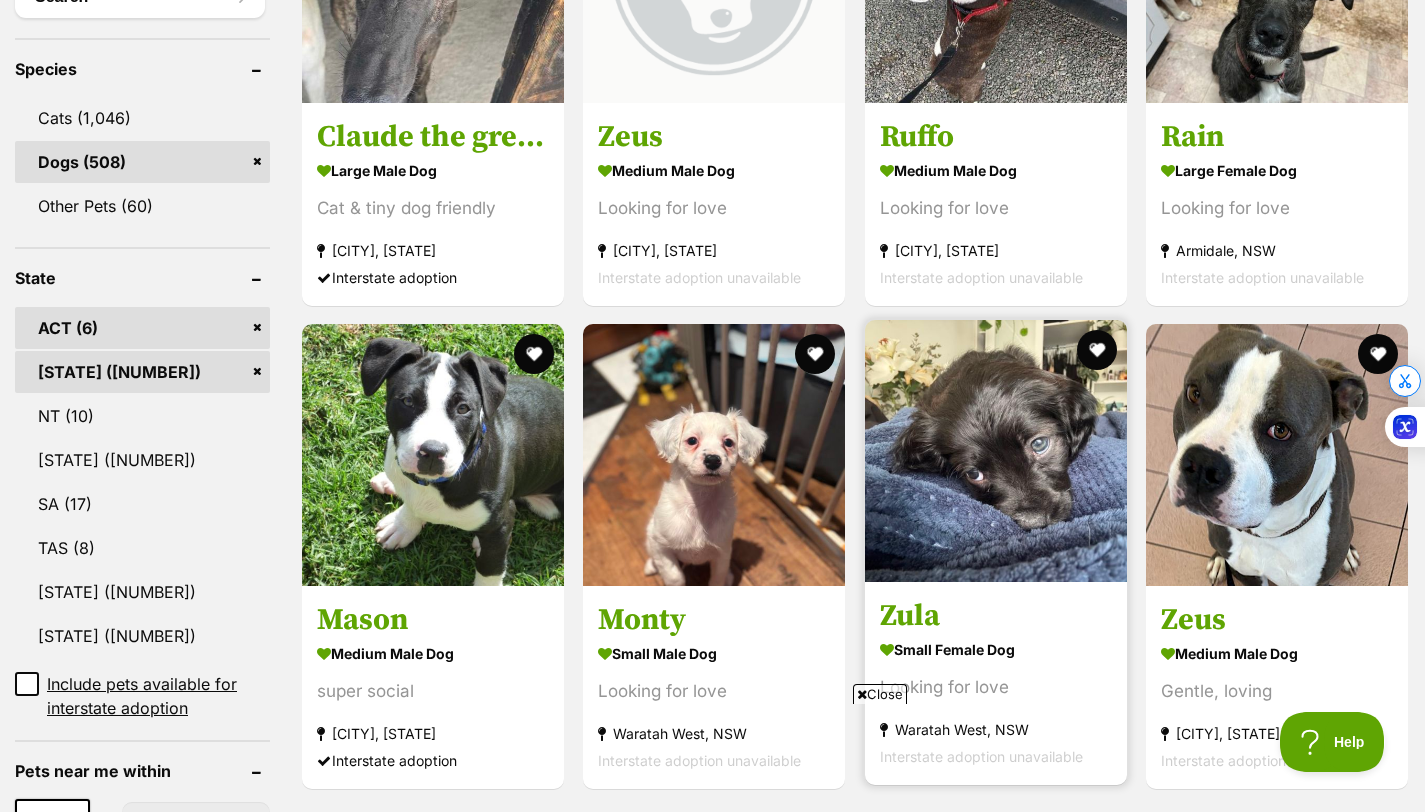 click at bounding box center (887, 650) 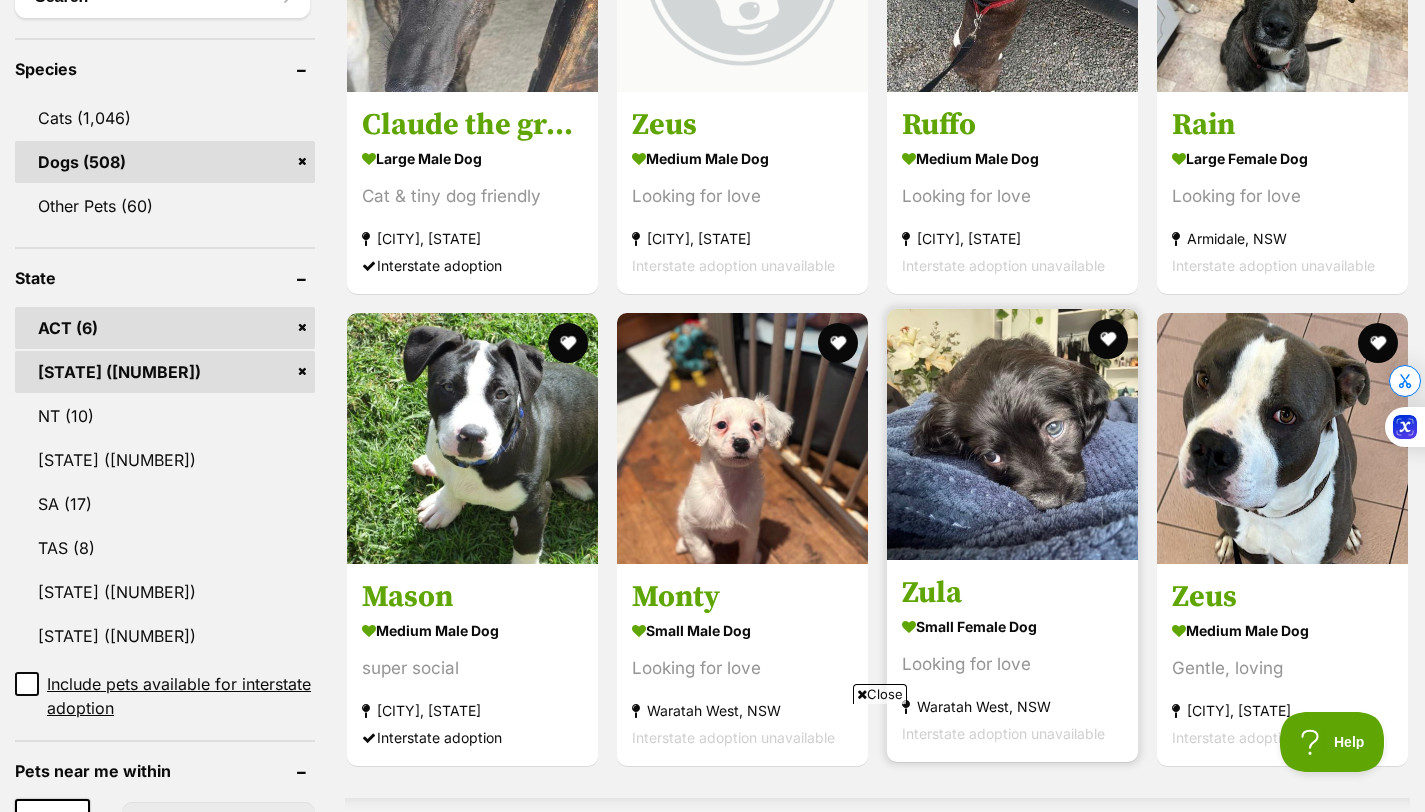 scroll, scrollTop: 0, scrollLeft: 0, axis: both 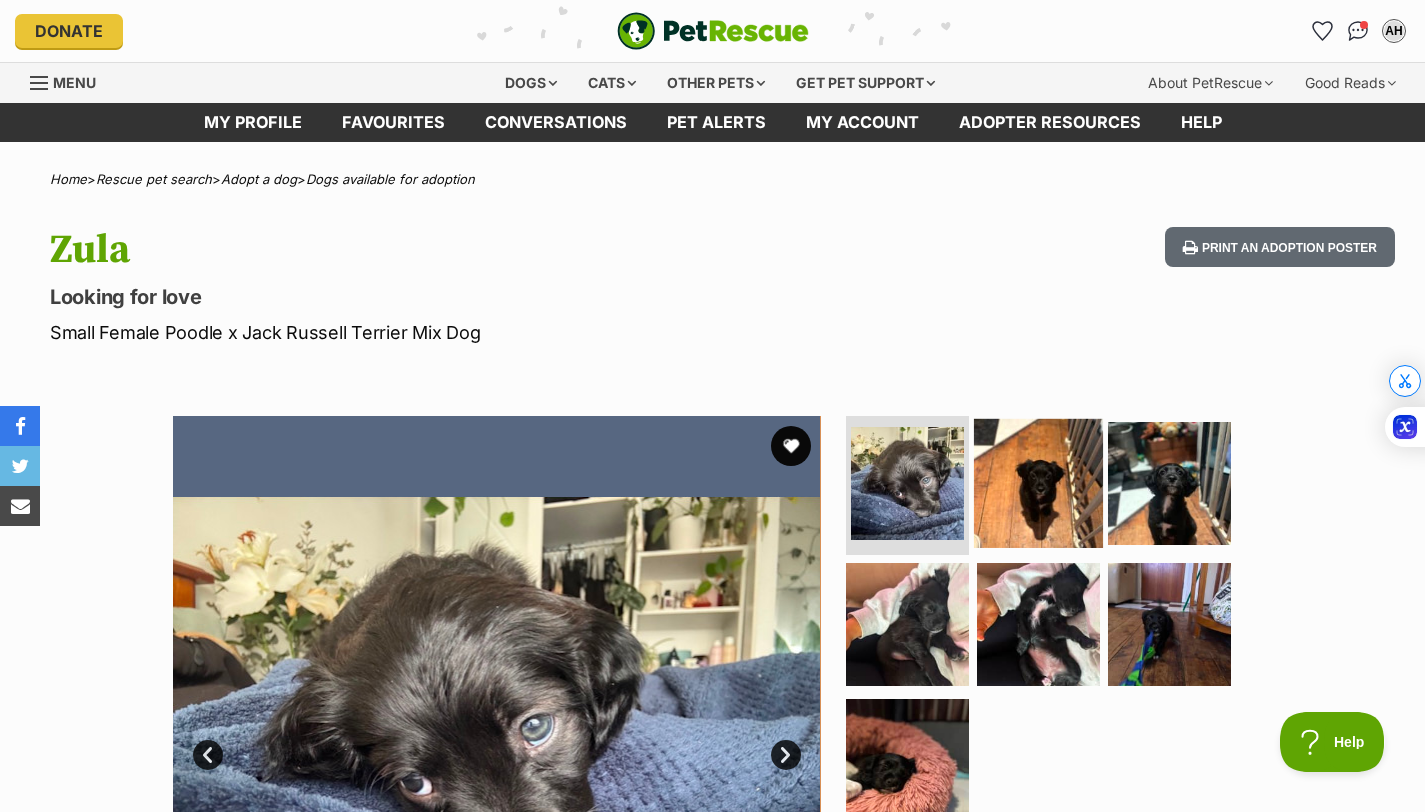 click at bounding box center [1038, 482] 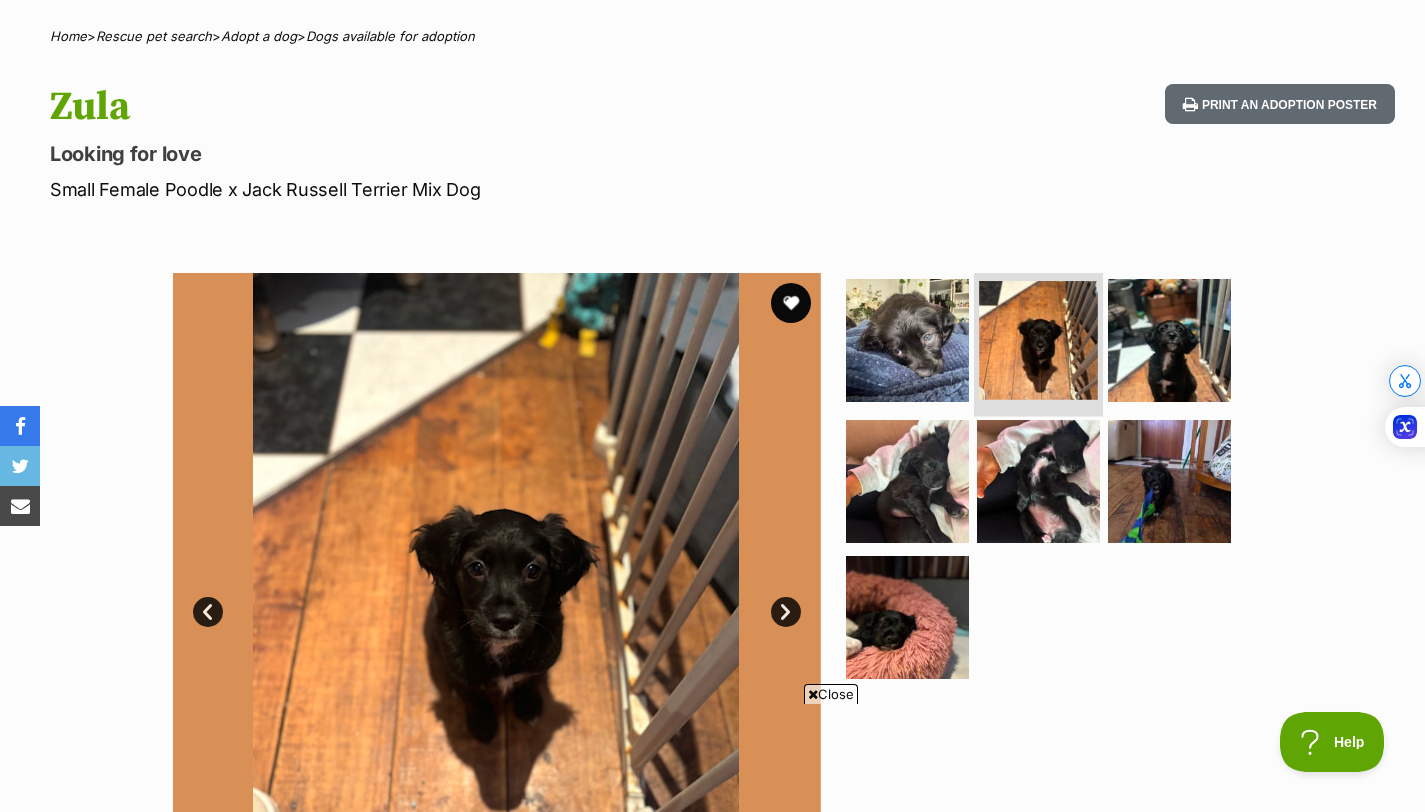 scroll, scrollTop: 183, scrollLeft: 0, axis: vertical 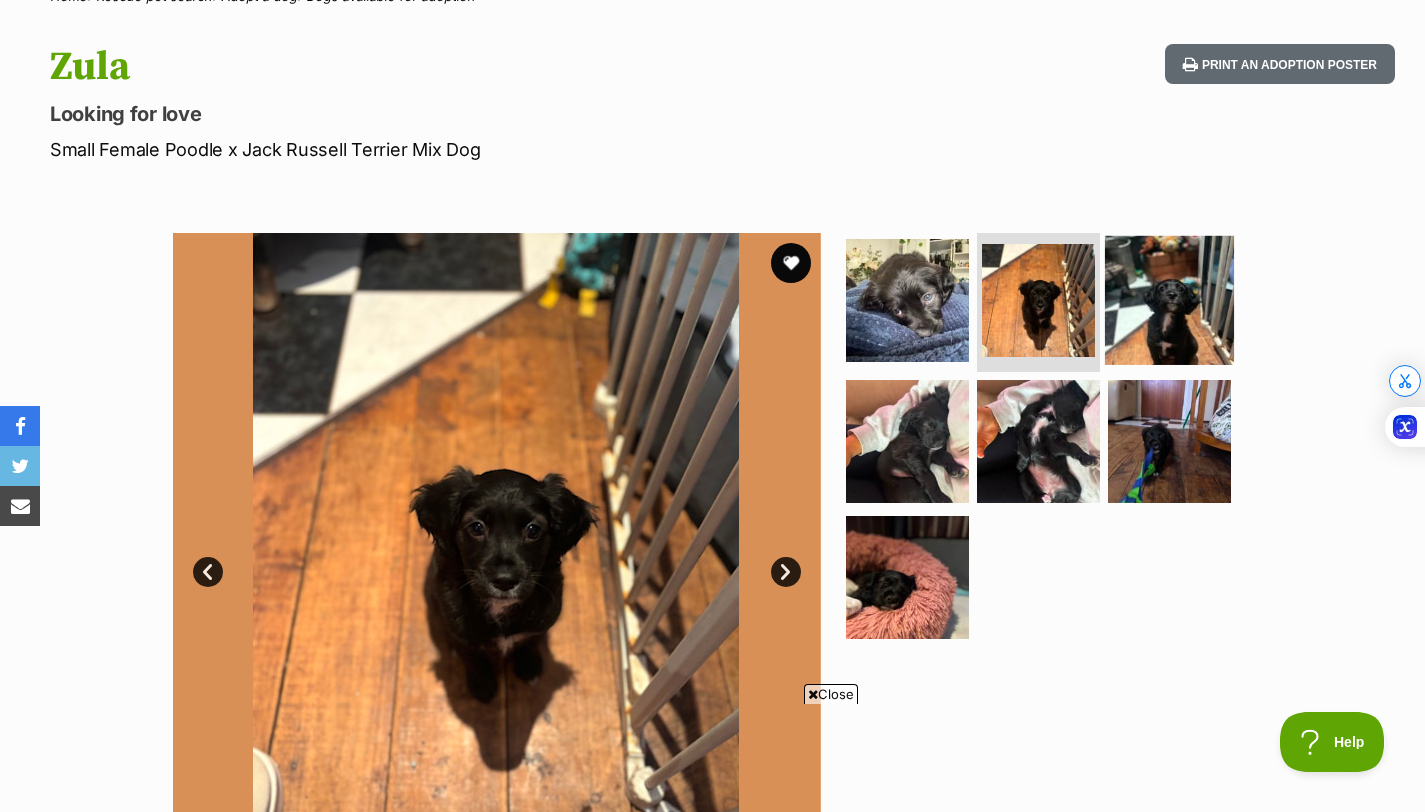 click at bounding box center [1169, 299] 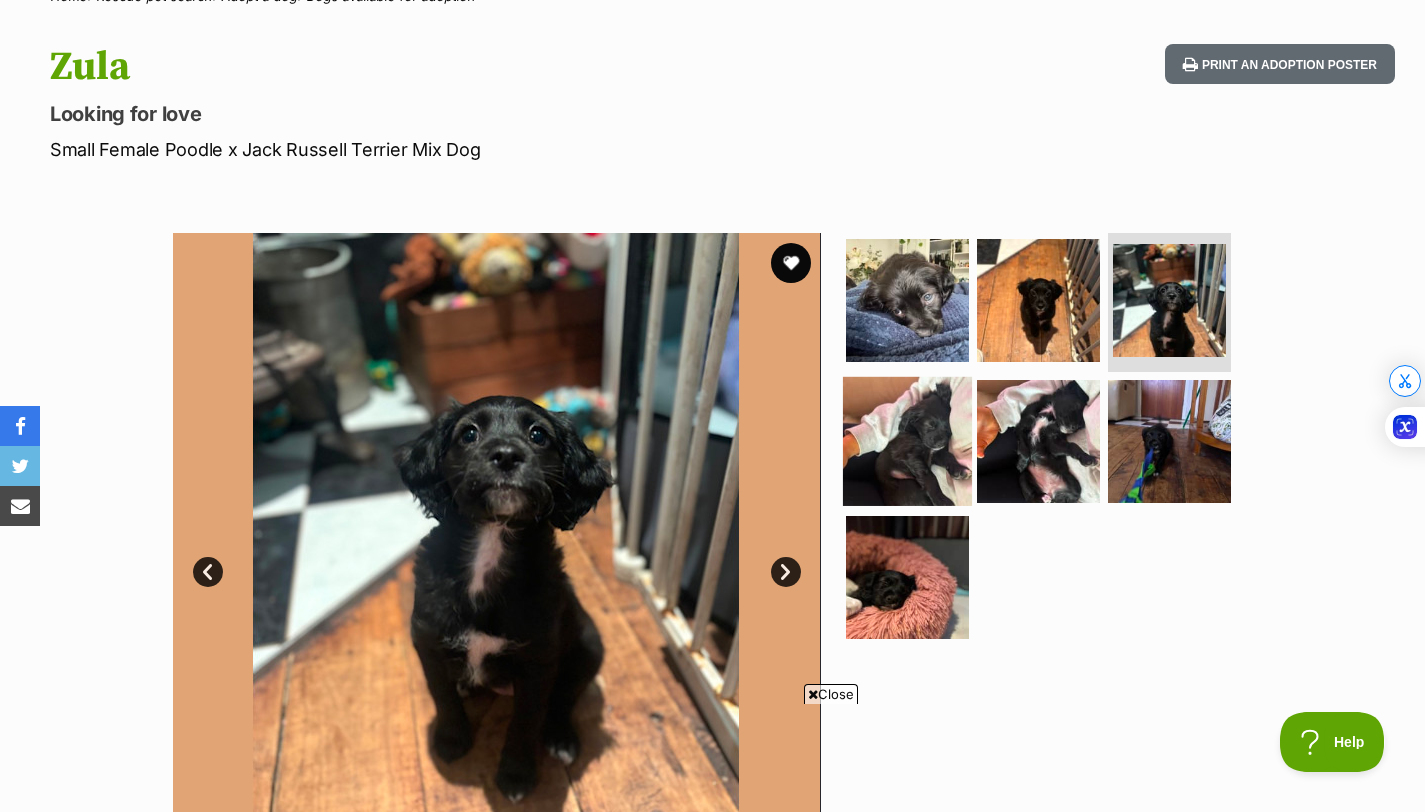 click at bounding box center [907, 441] 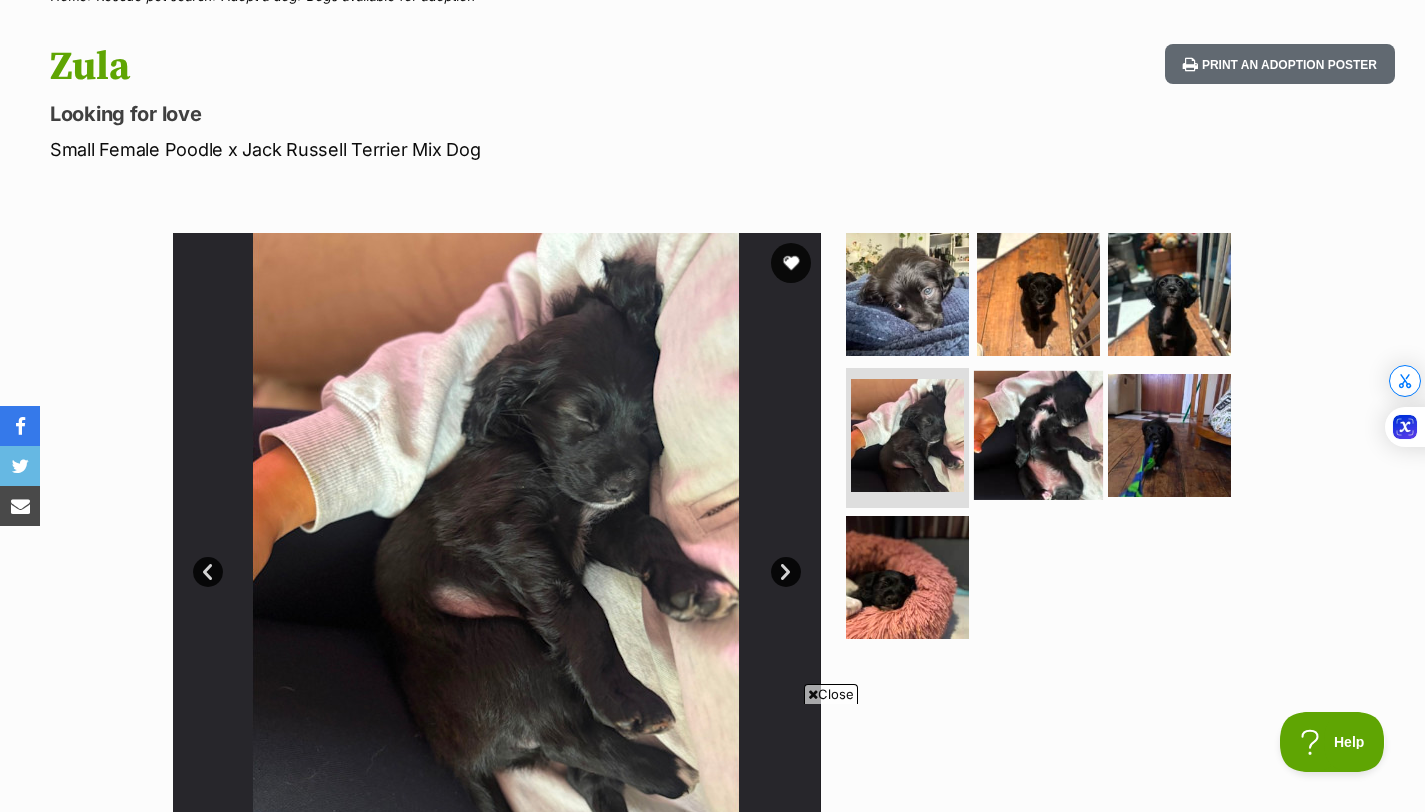 click at bounding box center (1038, 435) 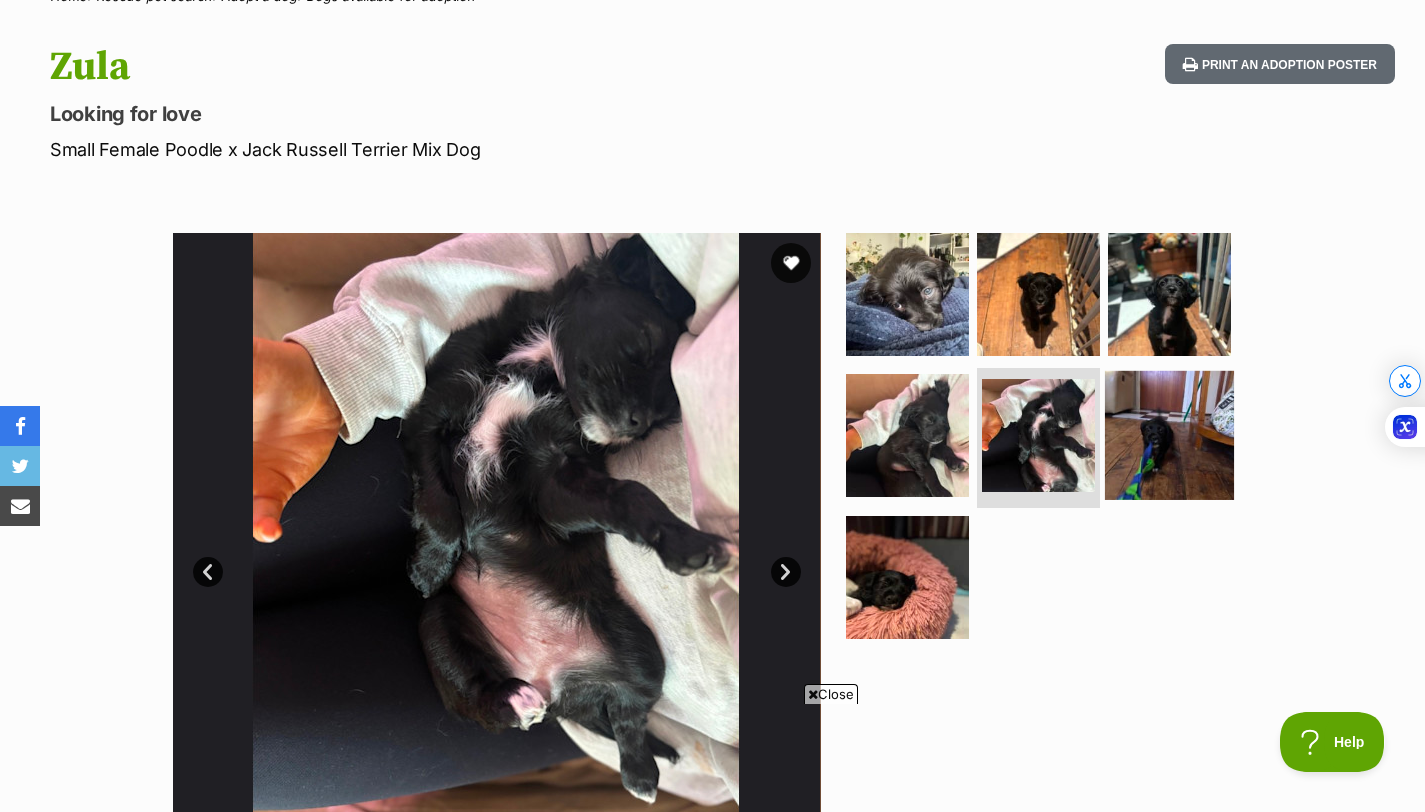 click at bounding box center [1169, 435] 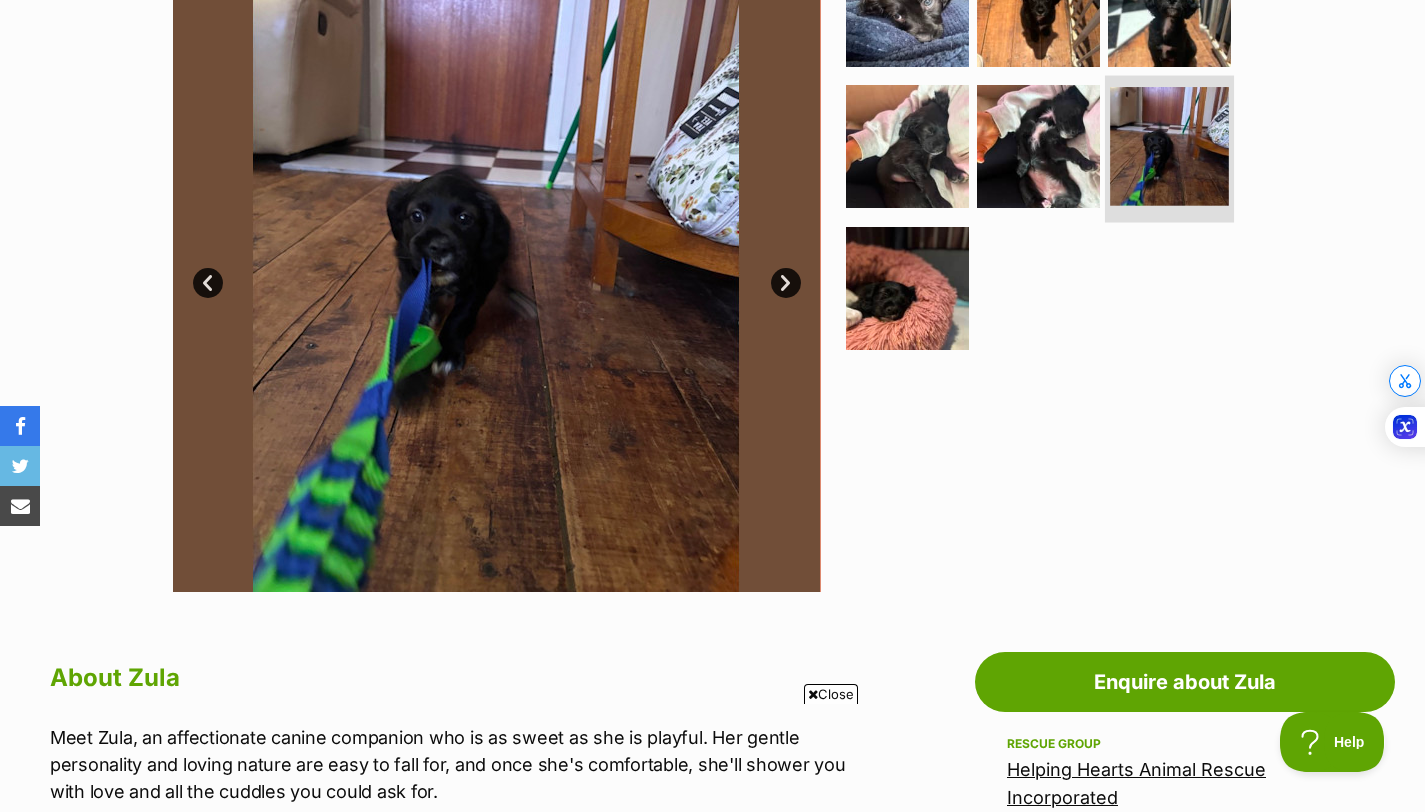 scroll, scrollTop: 471, scrollLeft: 0, axis: vertical 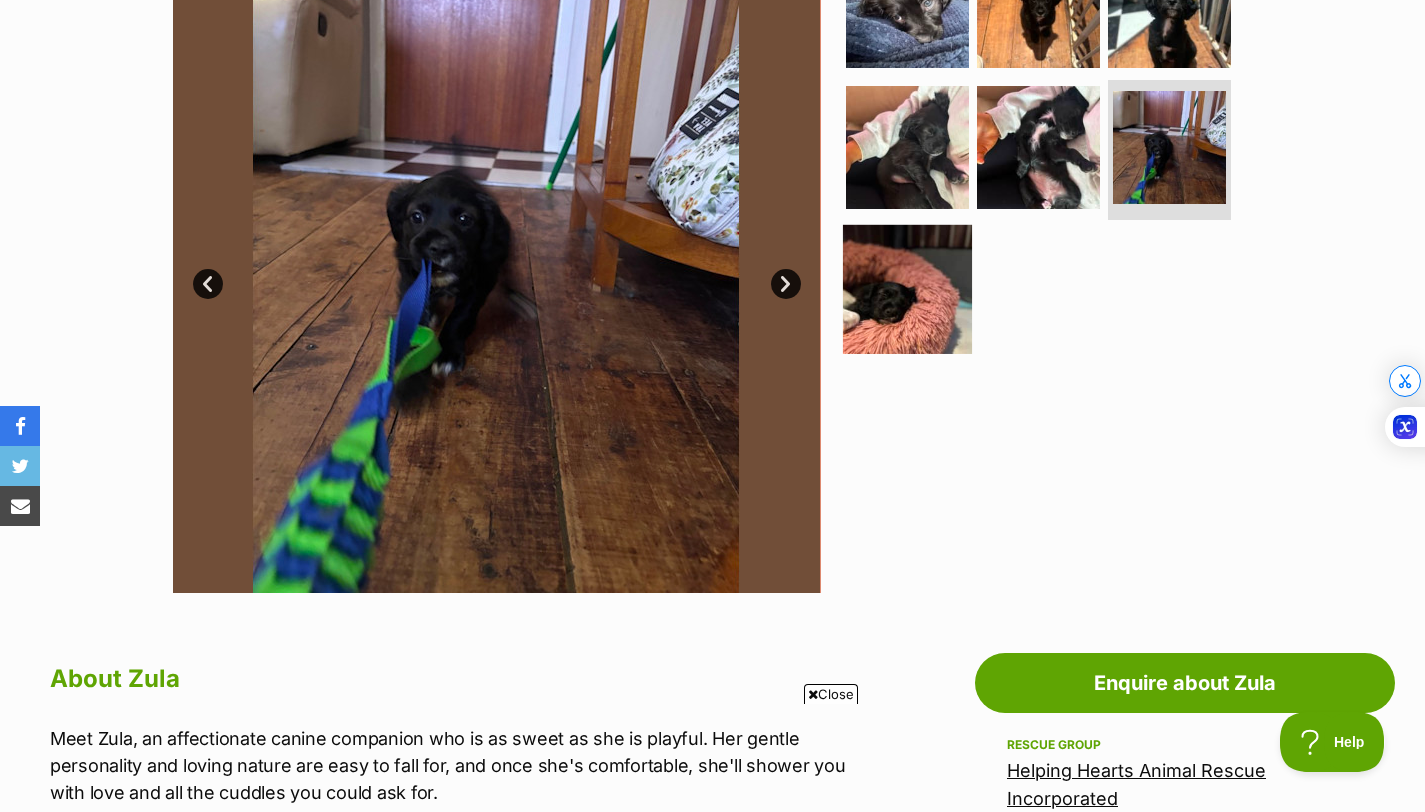 click at bounding box center (907, 289) 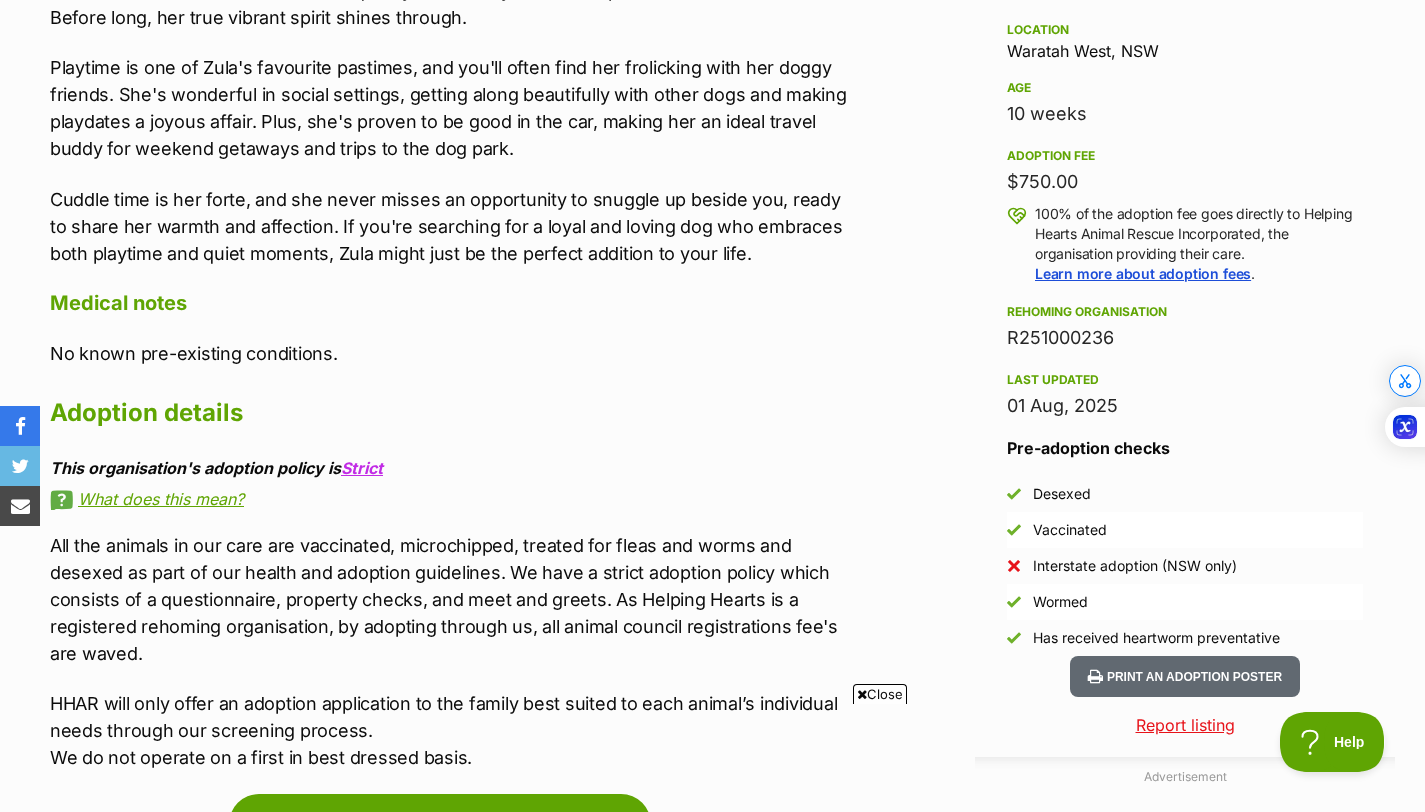 scroll, scrollTop: 1370, scrollLeft: 0, axis: vertical 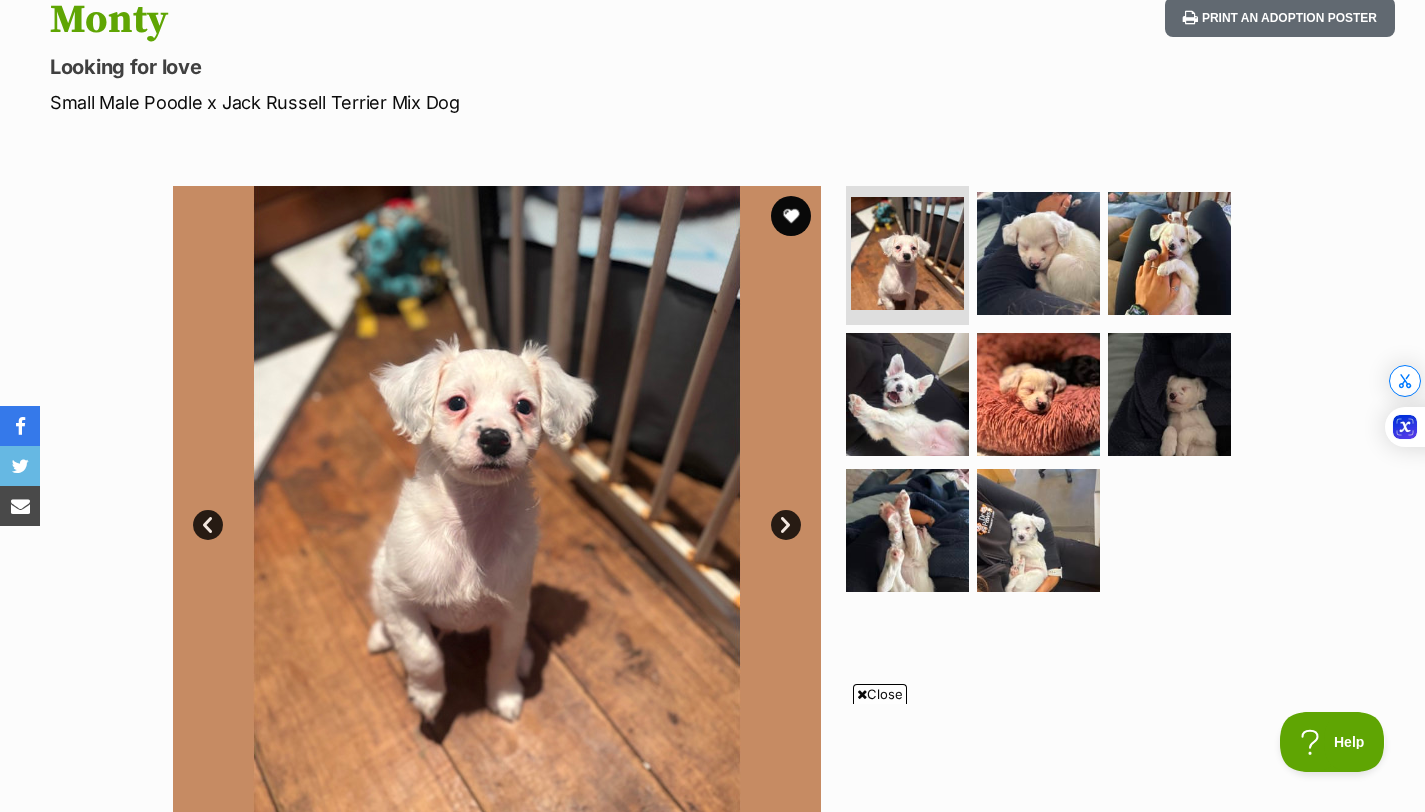 click on "Next" at bounding box center (786, 525) 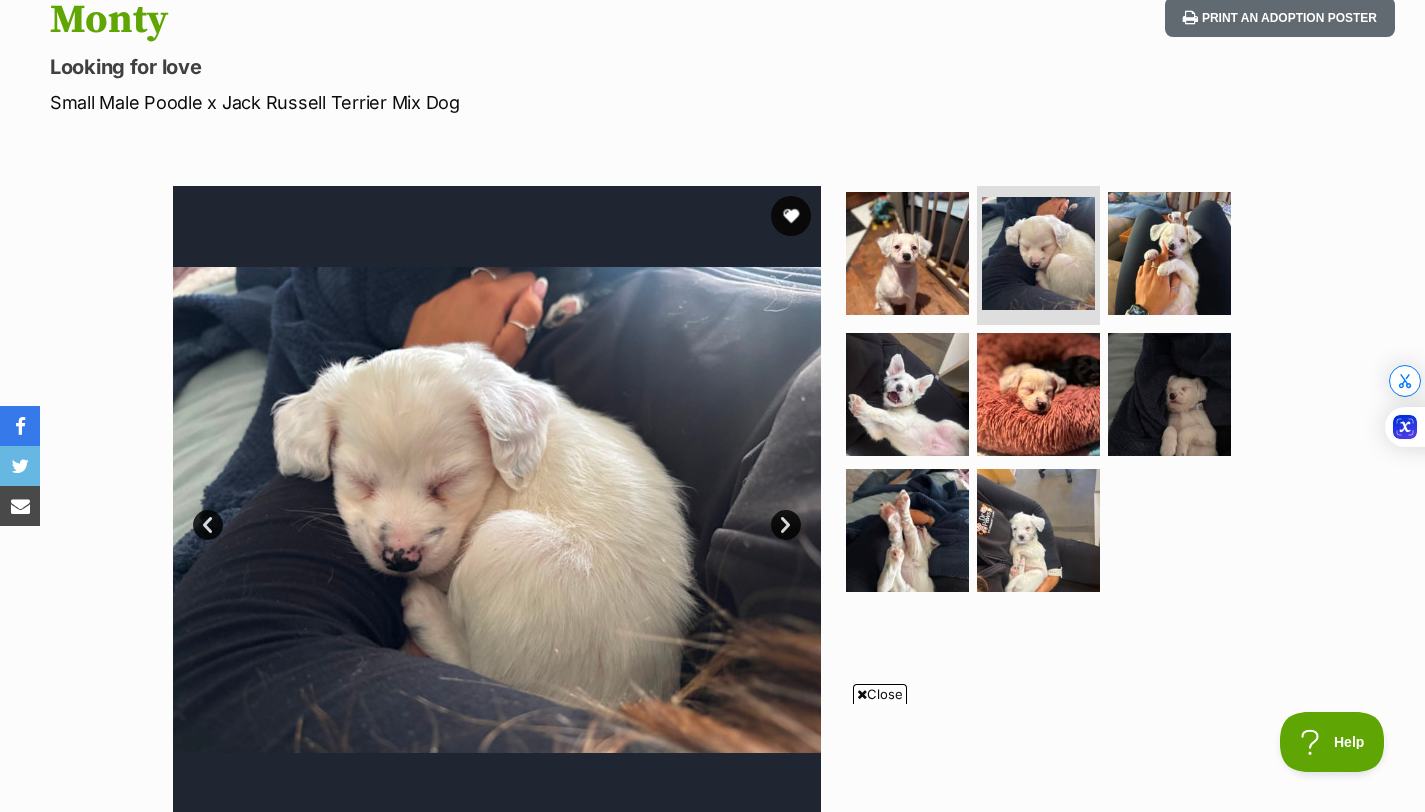 click on "Next" at bounding box center [786, 525] 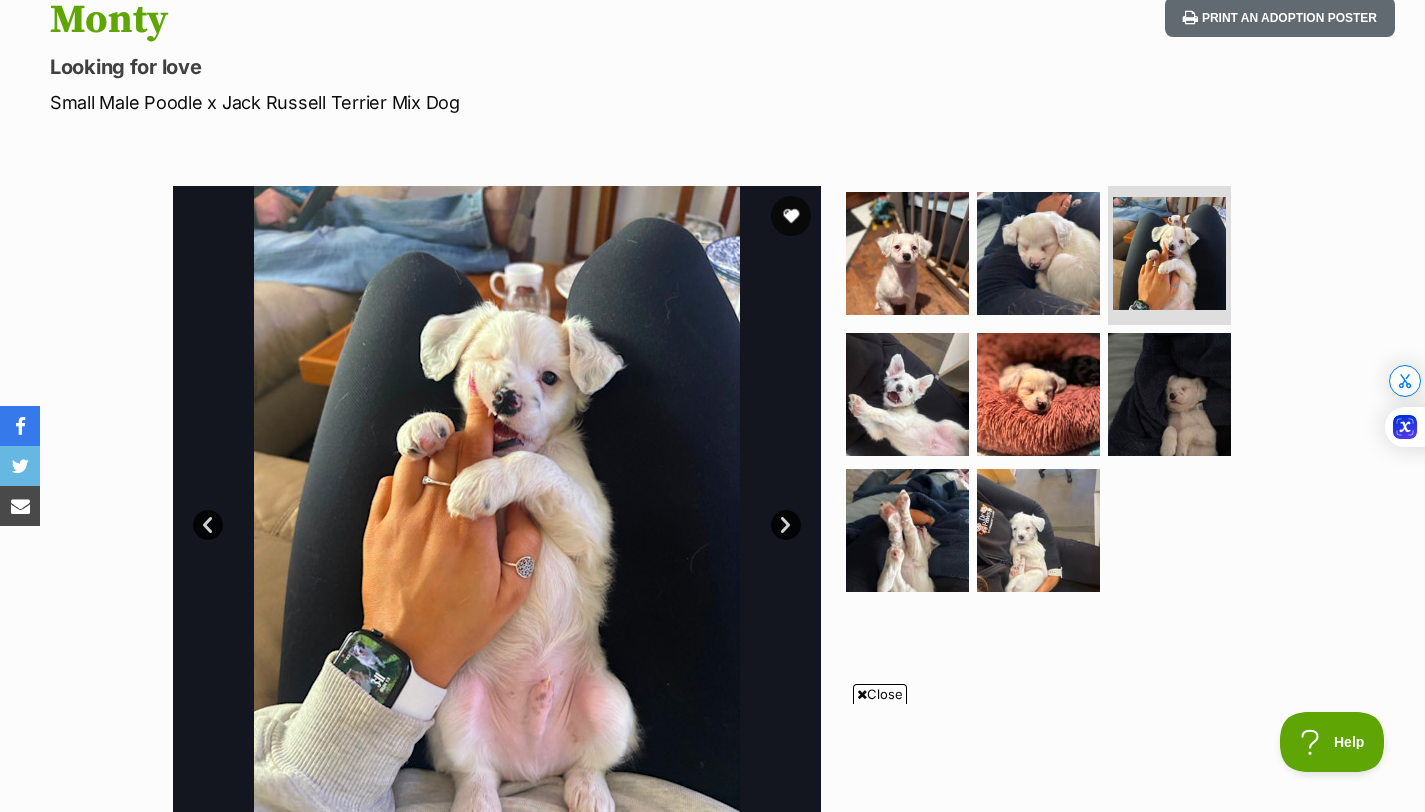 click on "Next" at bounding box center (786, 525) 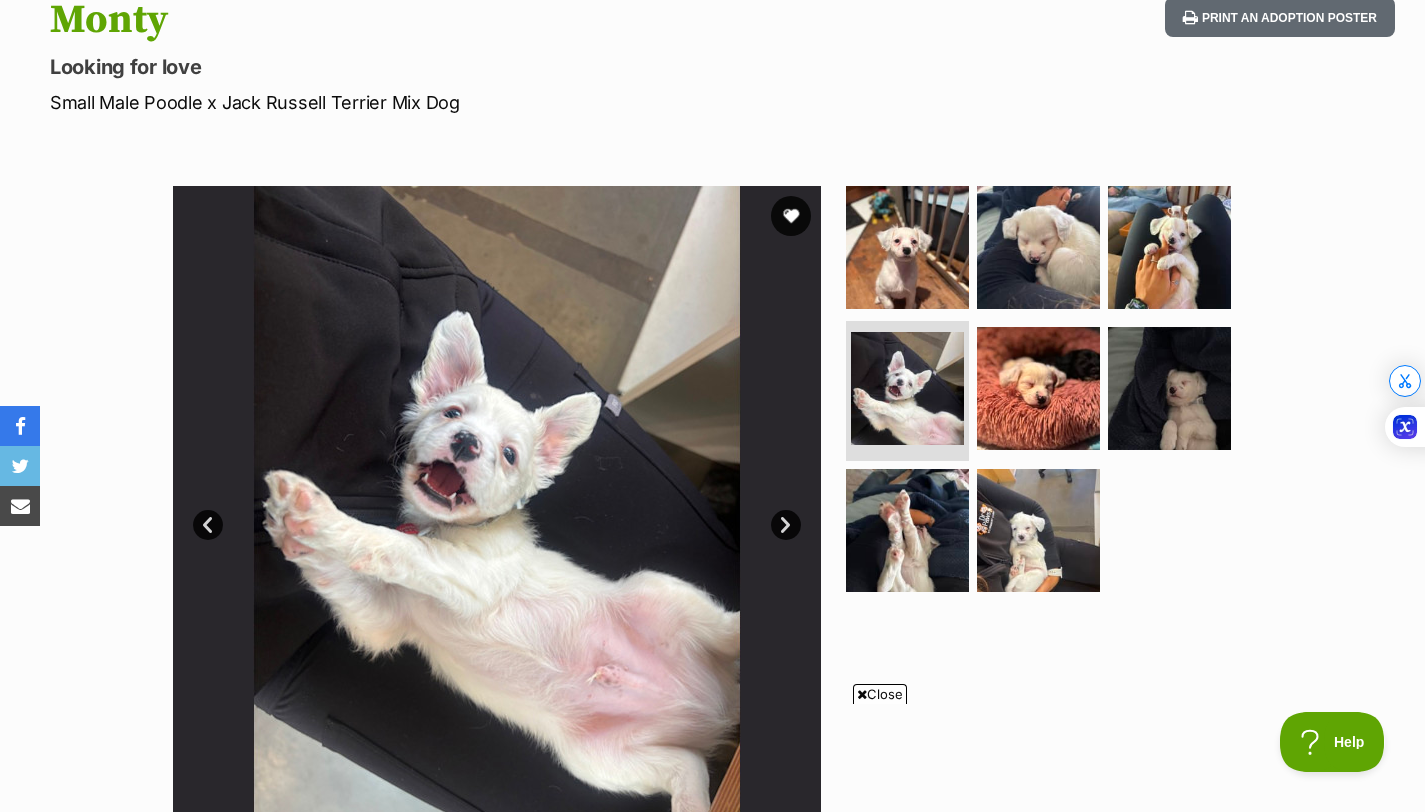 click on "Next" at bounding box center (786, 525) 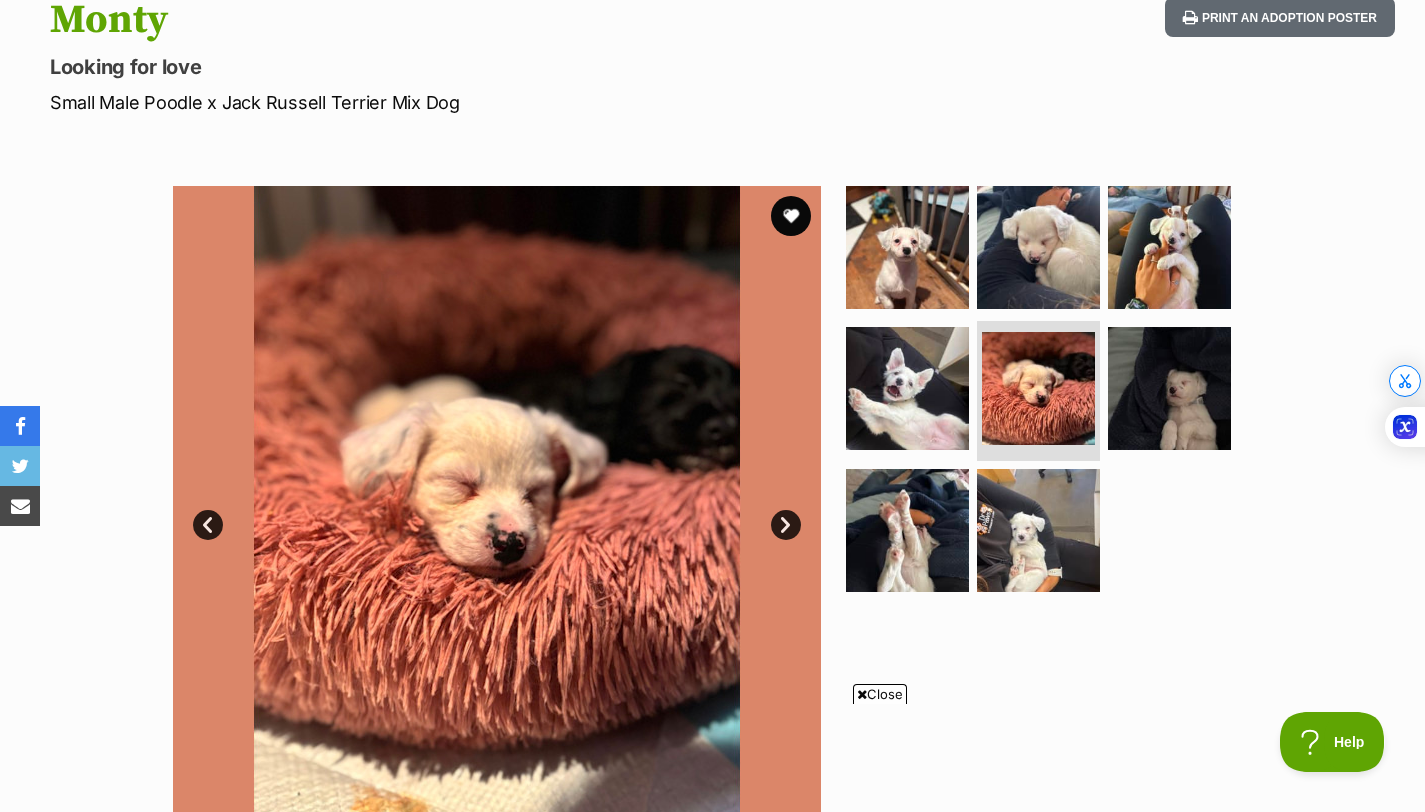 click on "Next" at bounding box center [786, 525] 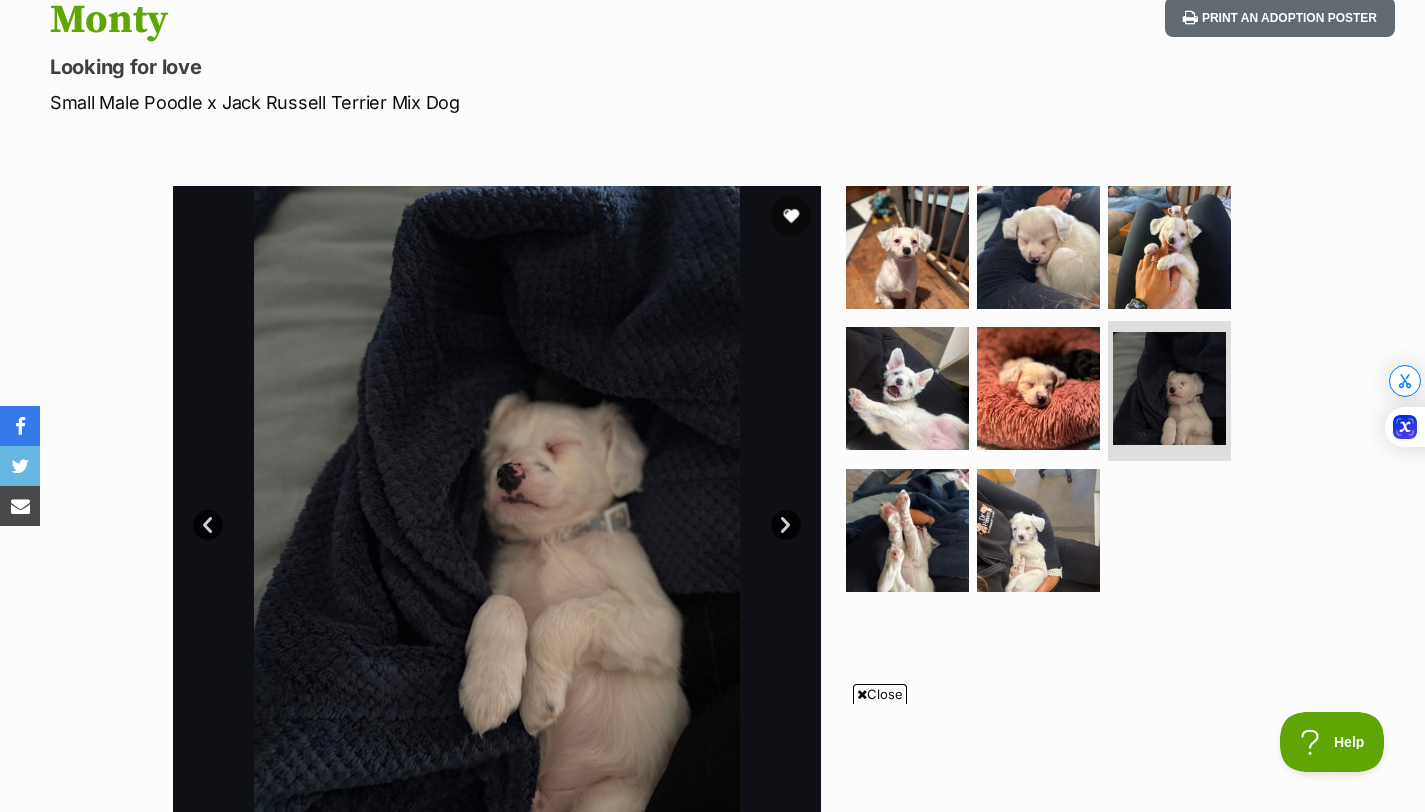 click on "Next" at bounding box center [786, 525] 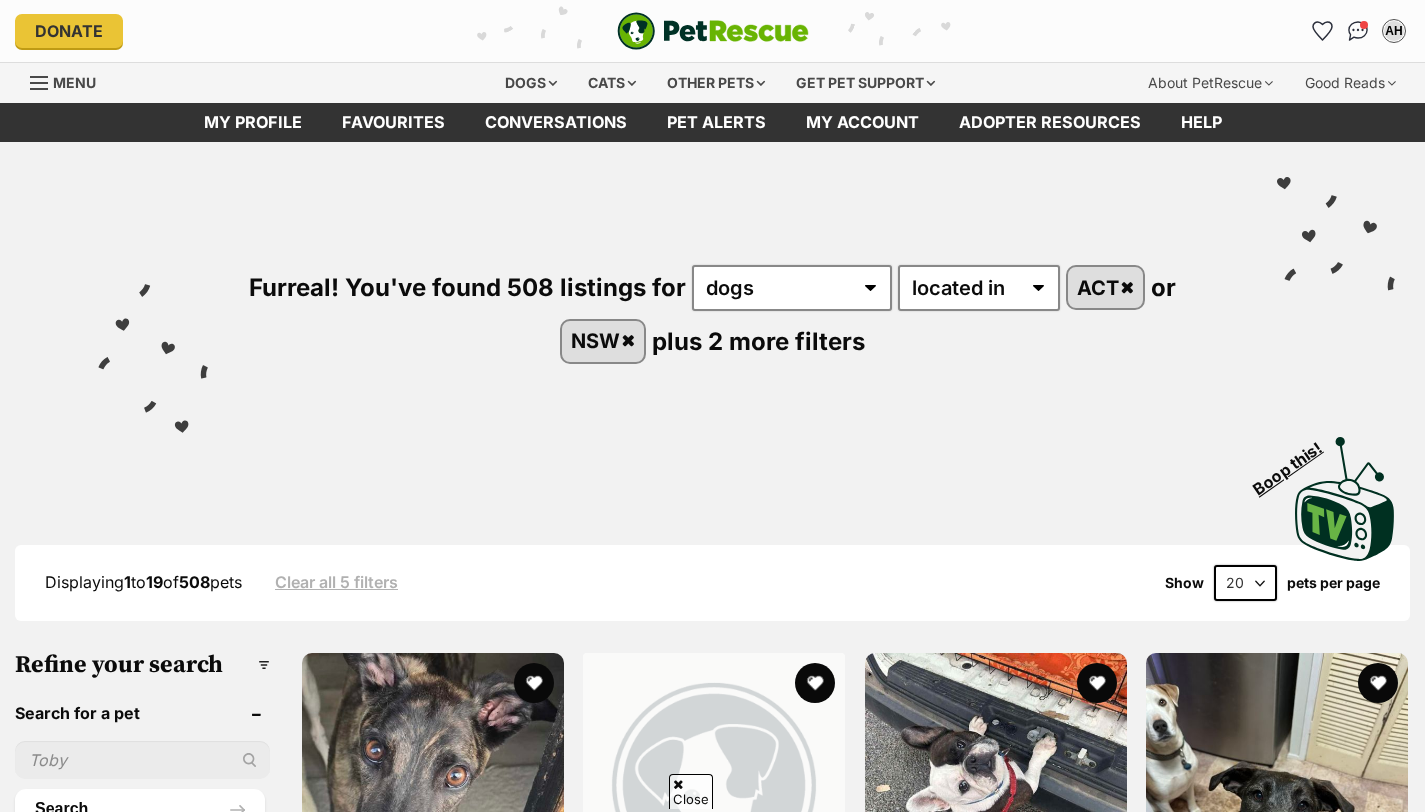 scroll, scrollTop: 1289, scrollLeft: 0, axis: vertical 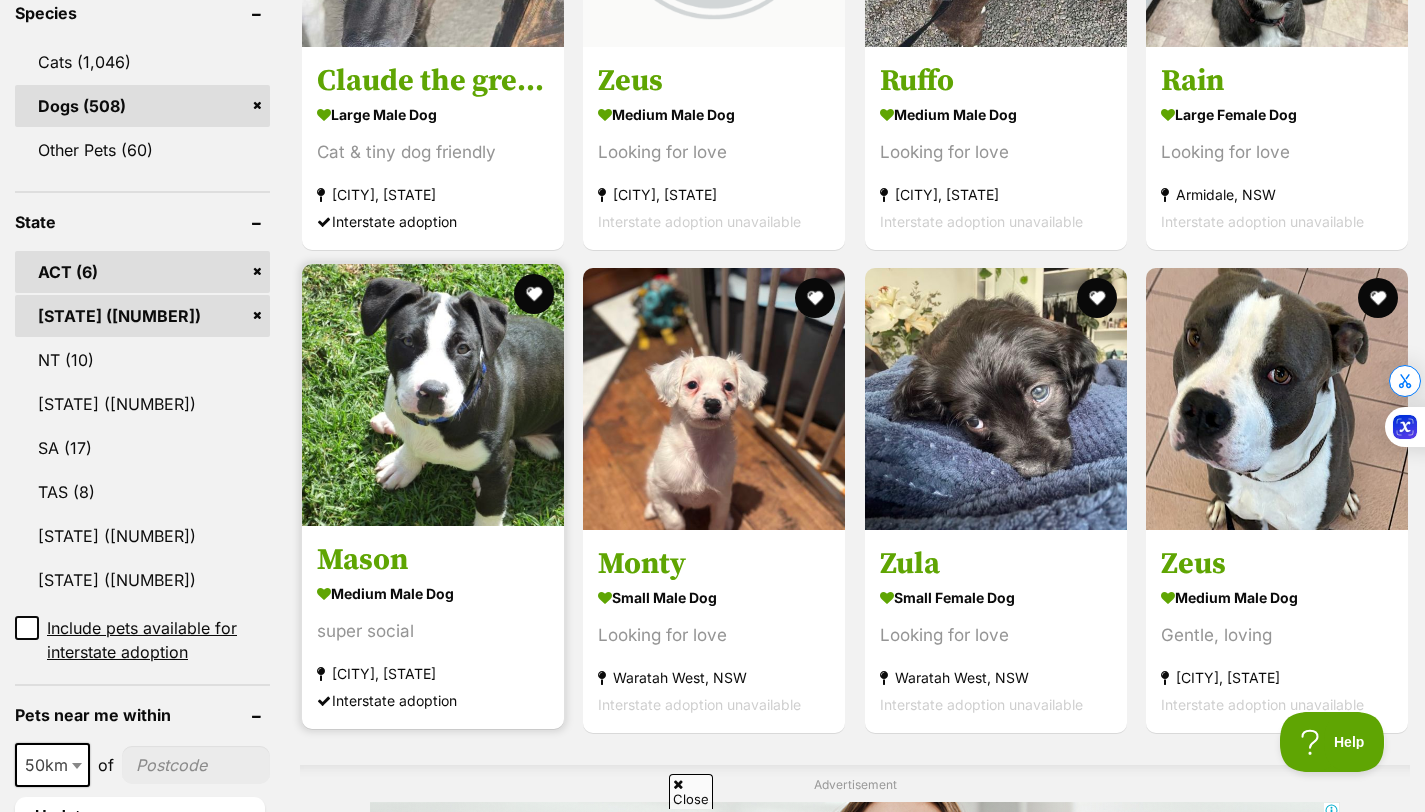 click on "Mason" at bounding box center [433, 560] 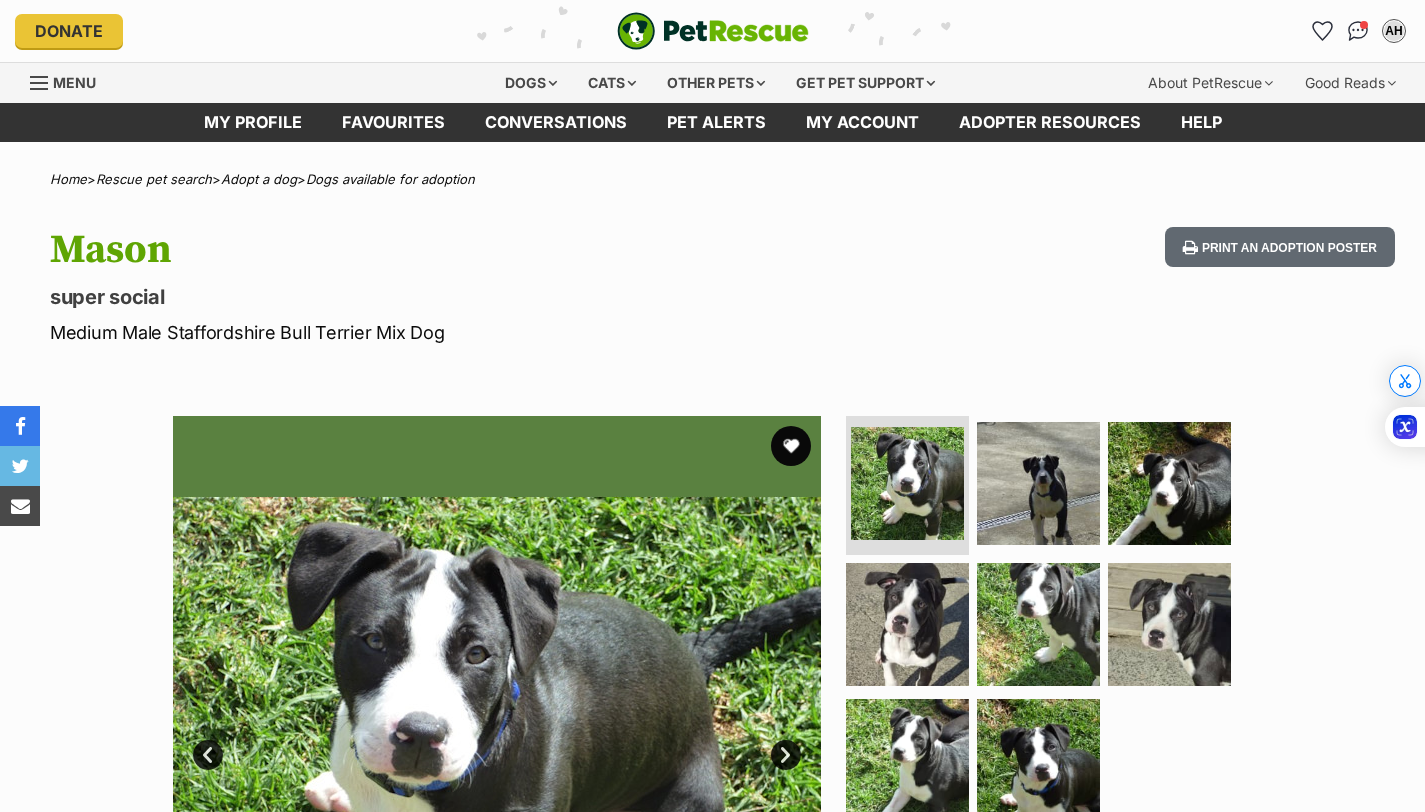 scroll, scrollTop: 0, scrollLeft: 0, axis: both 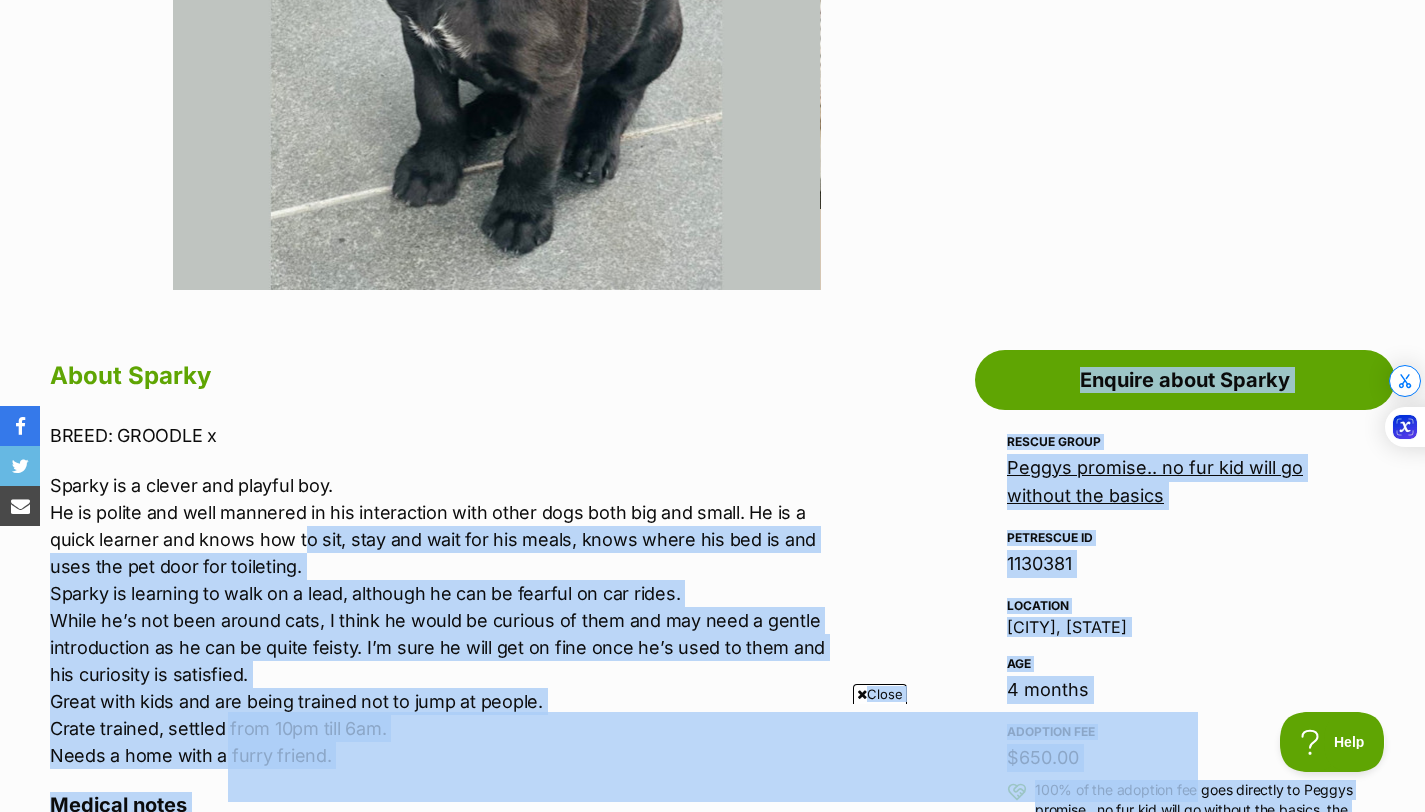 drag, startPoint x: 256, startPoint y: 545, endPoint x: 229, endPoint y: 797, distance: 253.4423 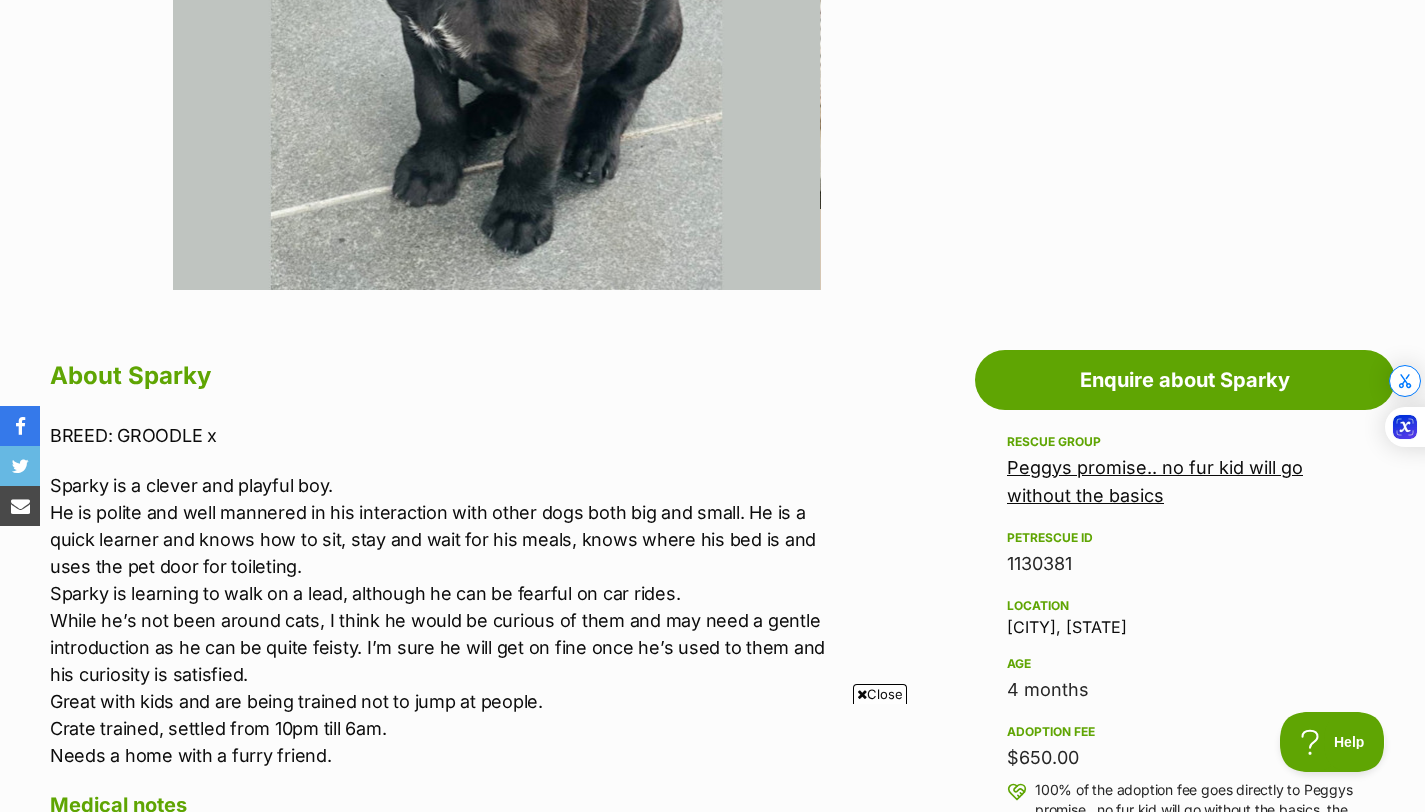 click on "Sparky is a clever and playful boy.
He is polite and well mannered in his interaction with other dogs both big and small. He is a quick learner and knows how to sit, stay and wait for his meals, knows where his bed is and uses the pet door for toileting.
Sparky is learning to walk on a lead, although he can be fearful on car rides.
While he’s not been around cats, I think he would be curious of them and may need a gentle introduction as he can be quite feisty. I’m sure he will get on fine once he’s used to them and his curiosity is satisfied.
Great with kids and are being trained not to jump at people.
Crate trained, settled from 10pm till 6am.
Needs a home with a furry friend." at bounding box center (449, 620) 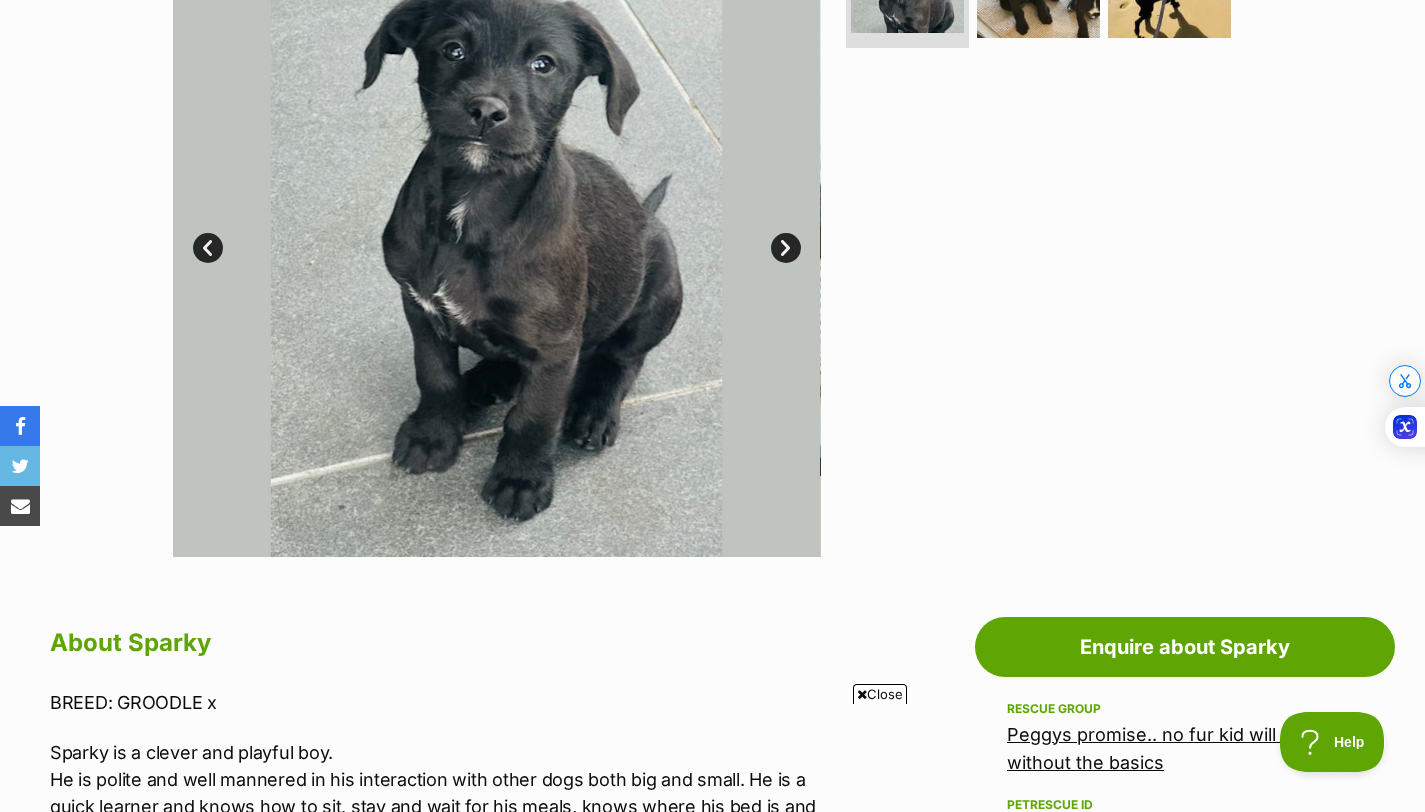 scroll, scrollTop: 504, scrollLeft: 0, axis: vertical 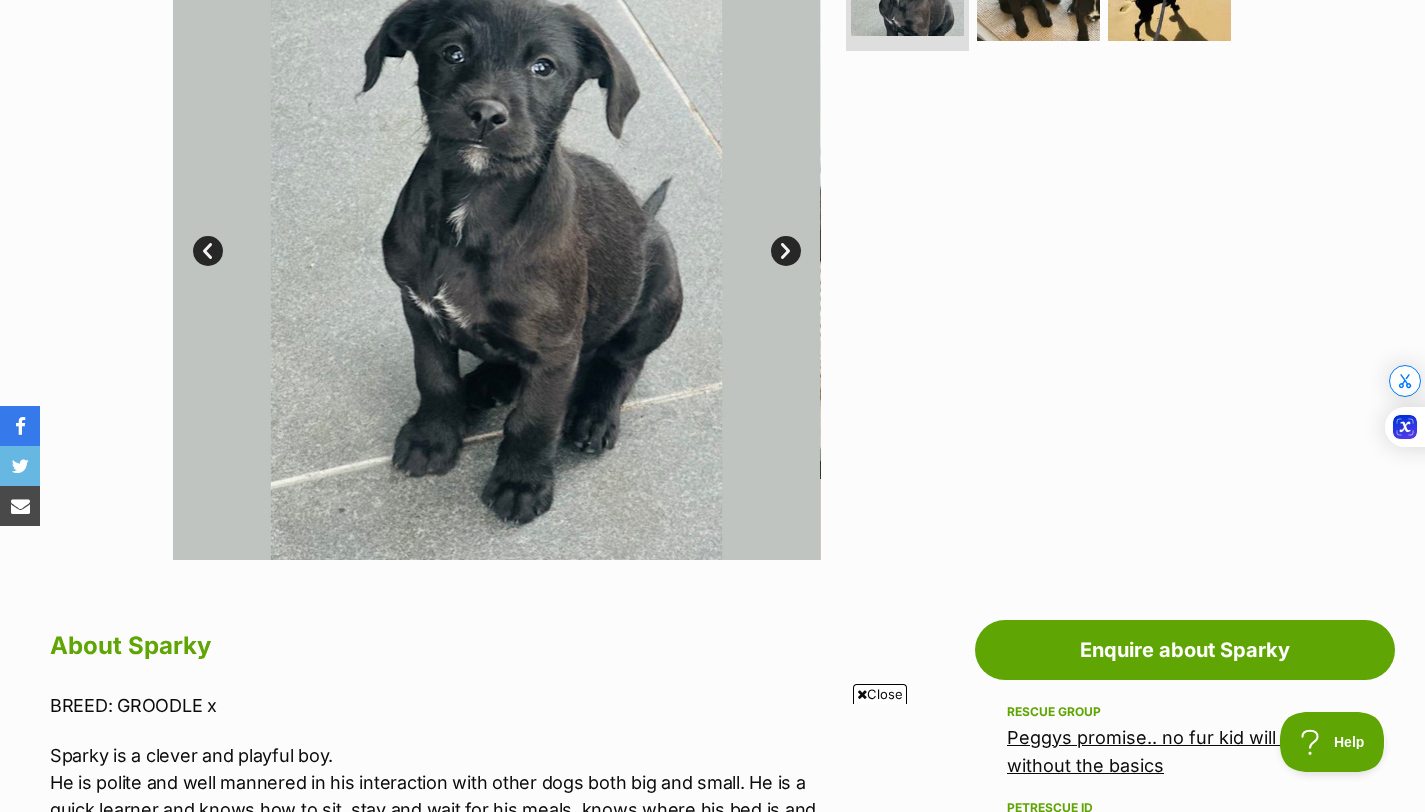 click on "Next" at bounding box center (786, 251) 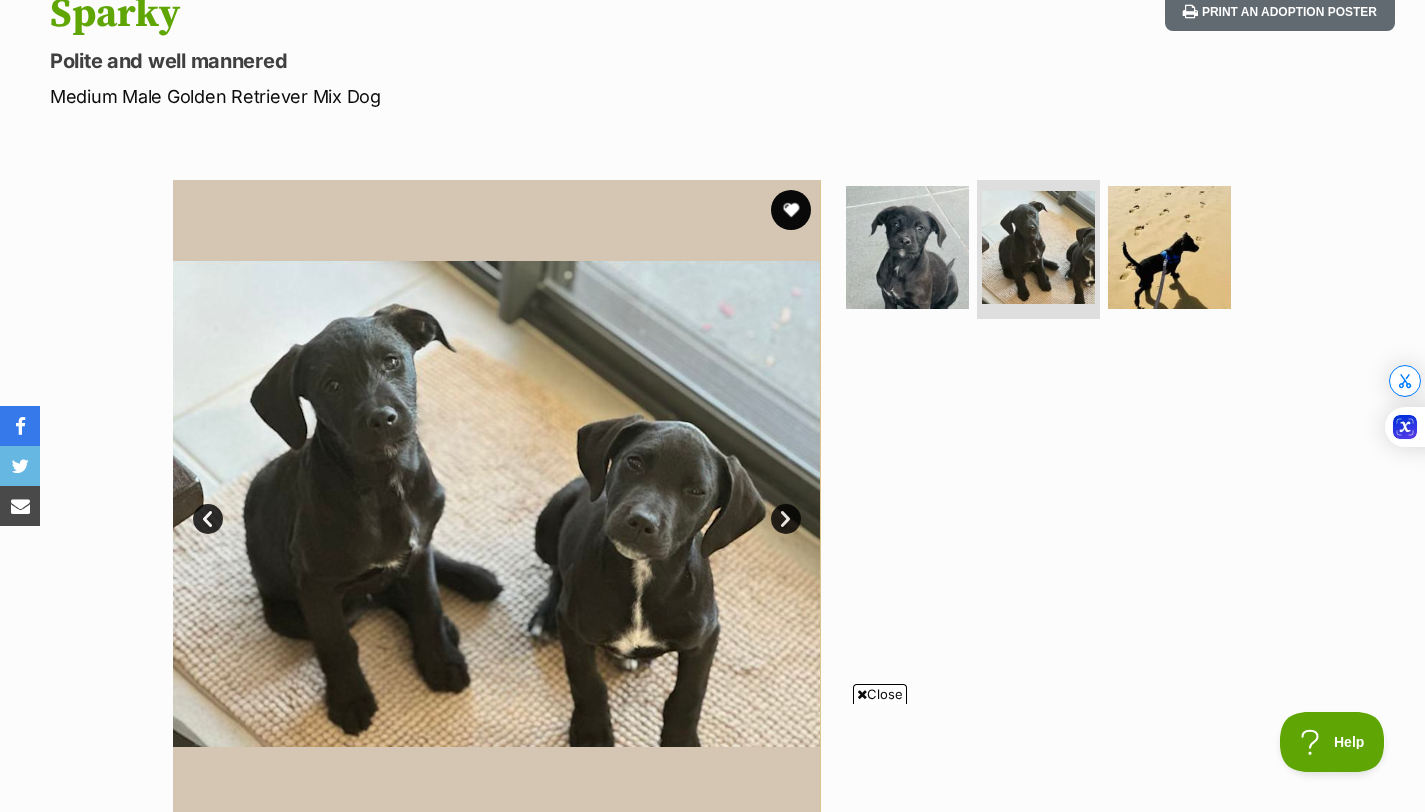 scroll, scrollTop: 210, scrollLeft: 0, axis: vertical 